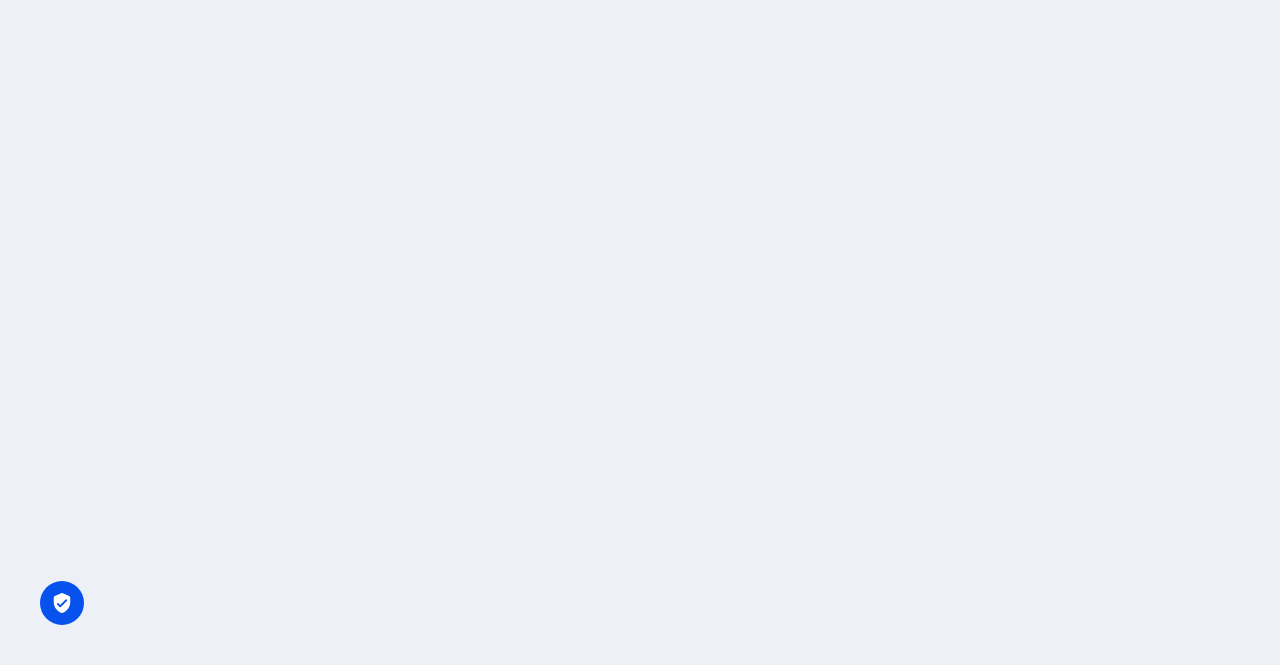 scroll, scrollTop: 0, scrollLeft: 0, axis: both 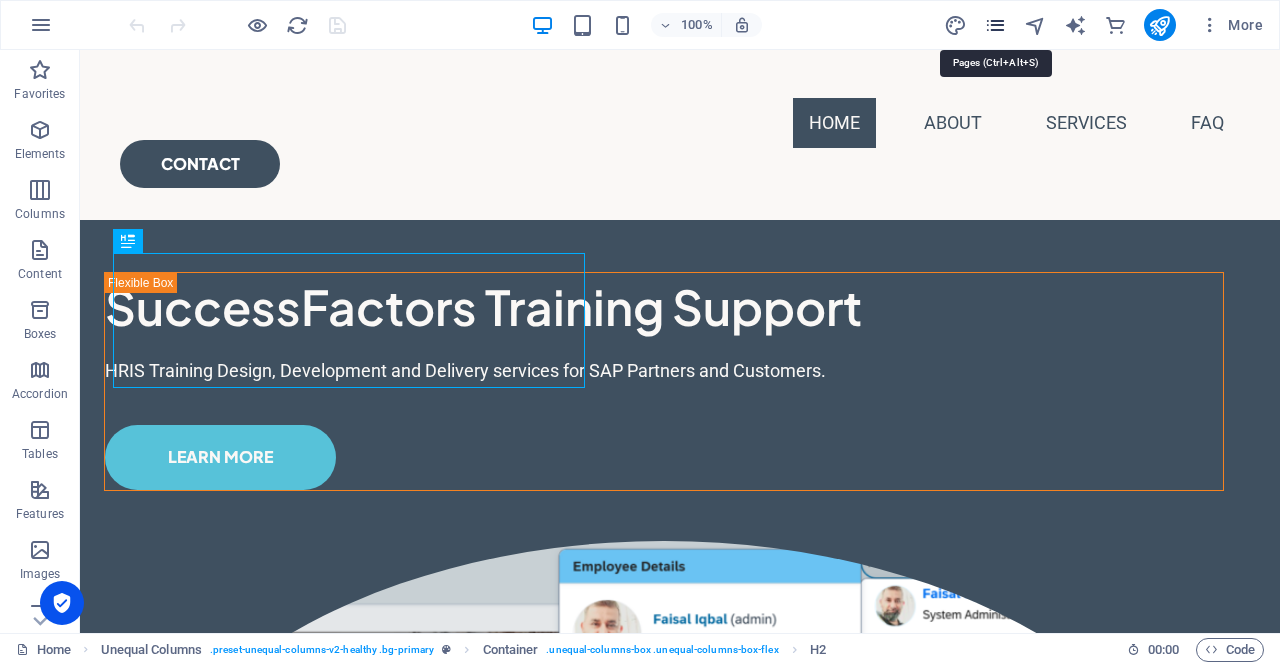 click at bounding box center [995, 25] 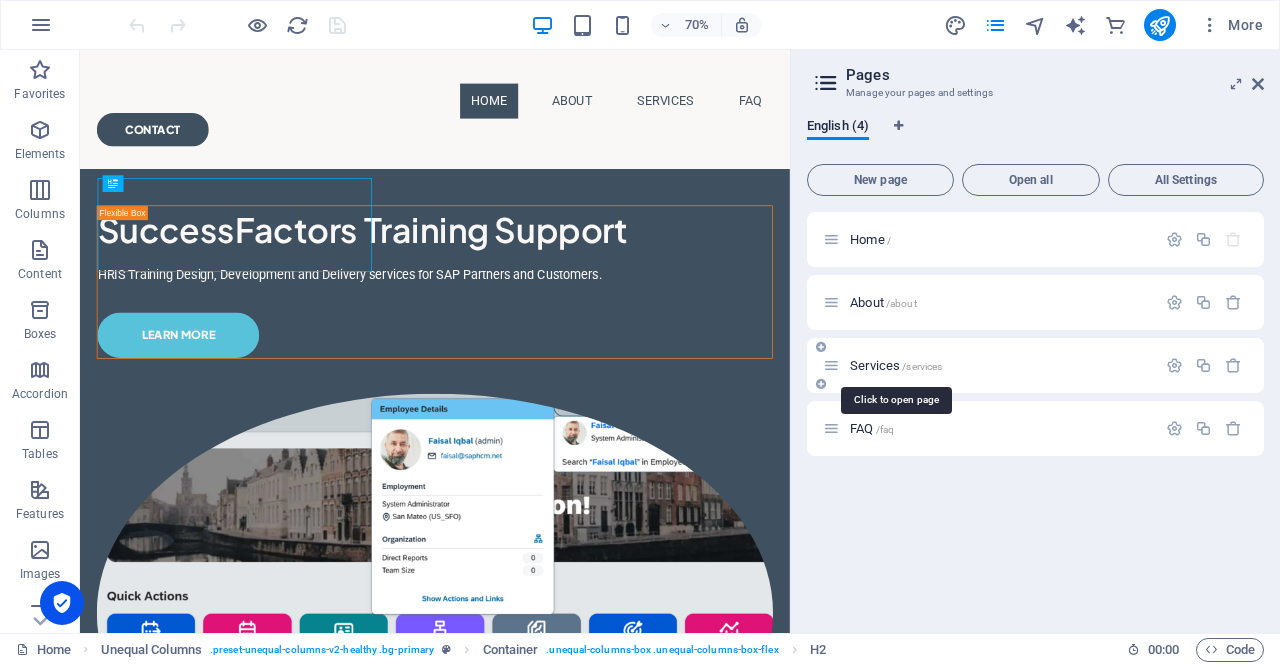 click on "Services /services" at bounding box center [896, 365] 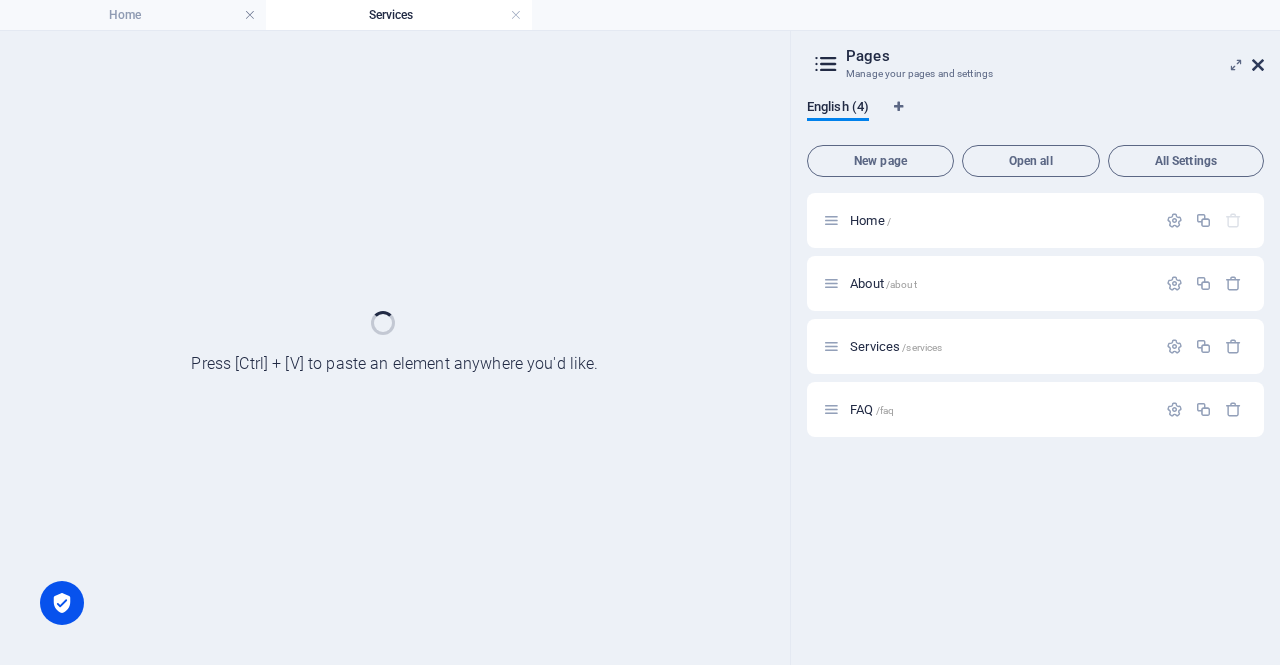 click at bounding box center [1258, 65] 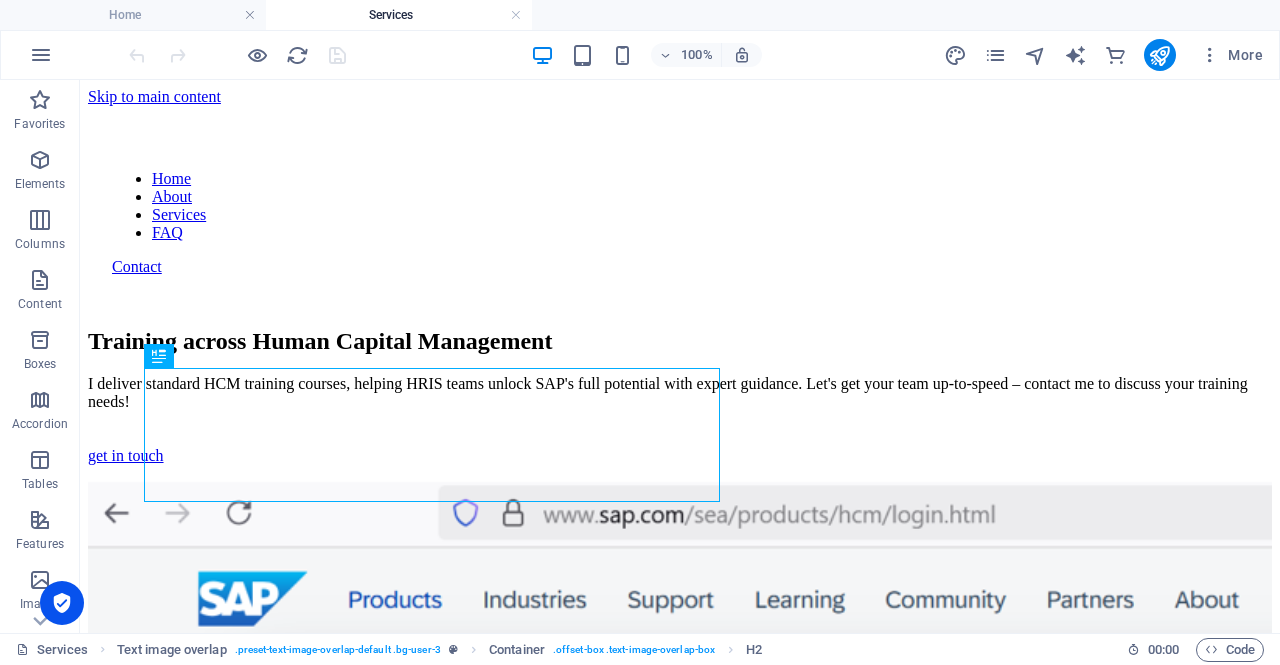 scroll, scrollTop: 0, scrollLeft: 0, axis: both 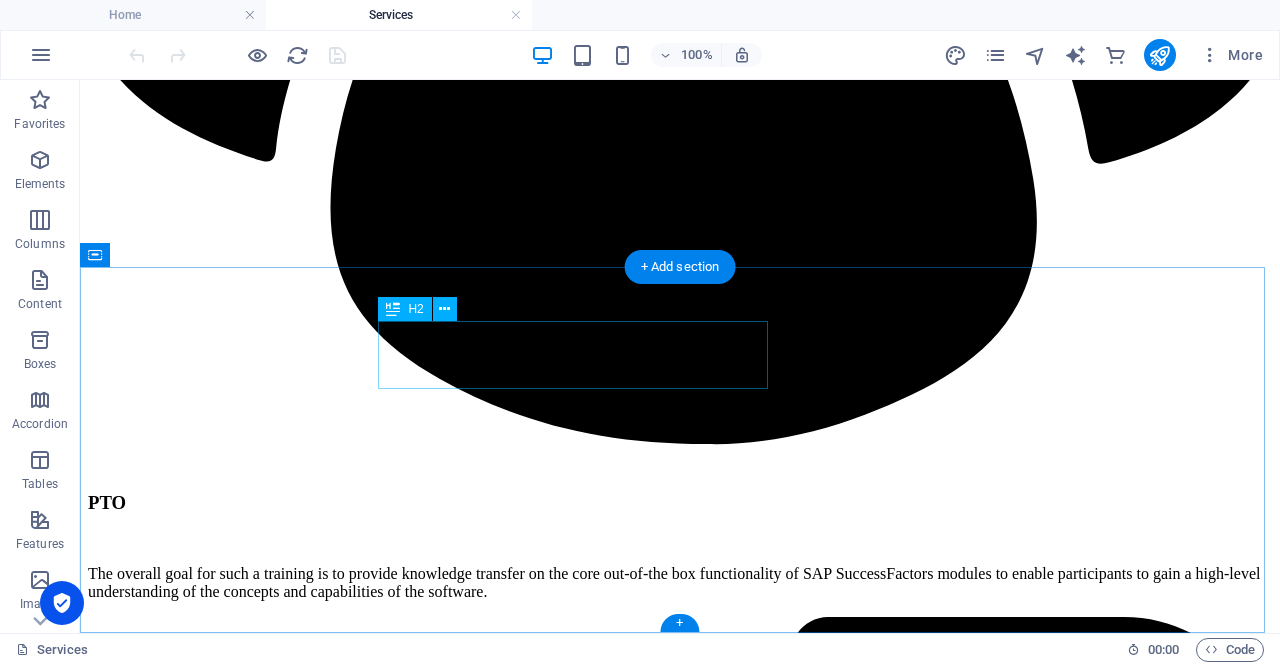 click on "Expertise behind" at bounding box center [672, 4840] 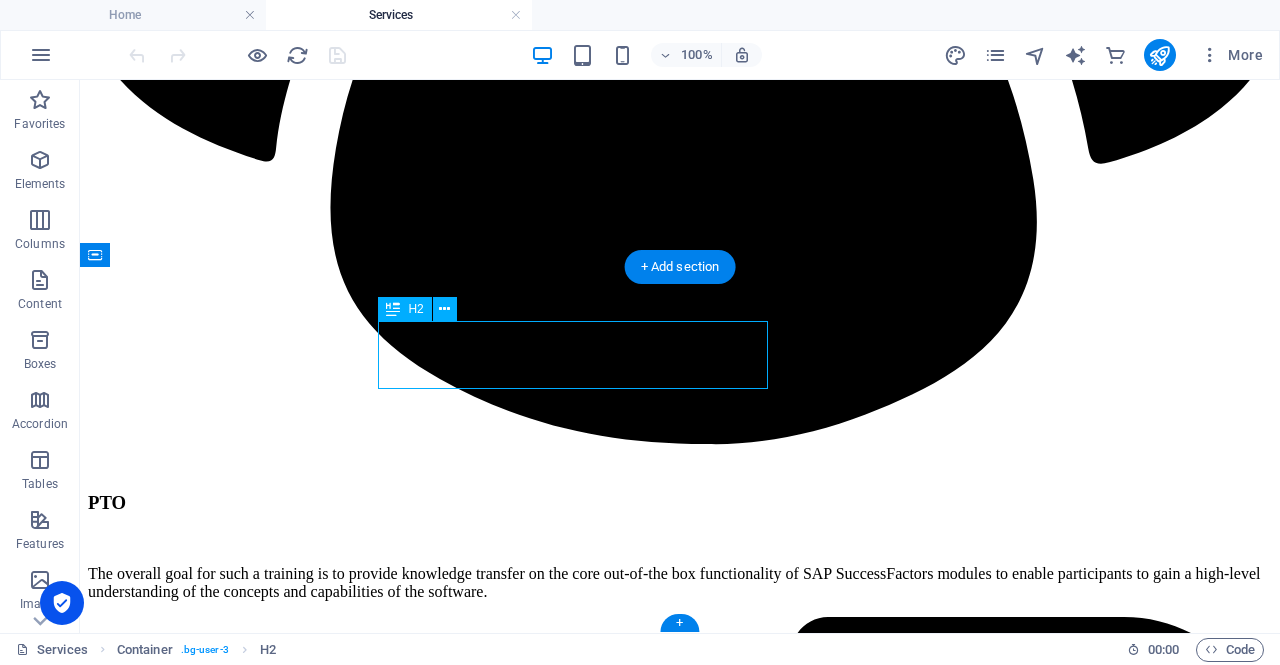click on "Expertise behind" at bounding box center [672, 4840] 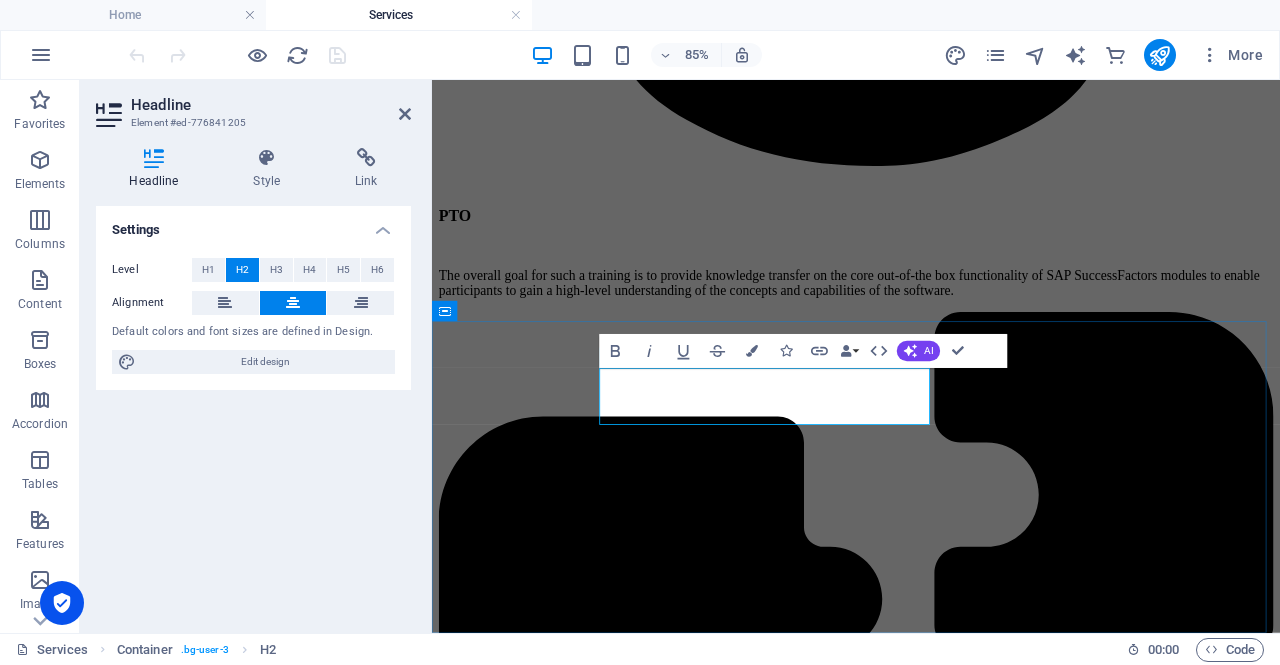 type 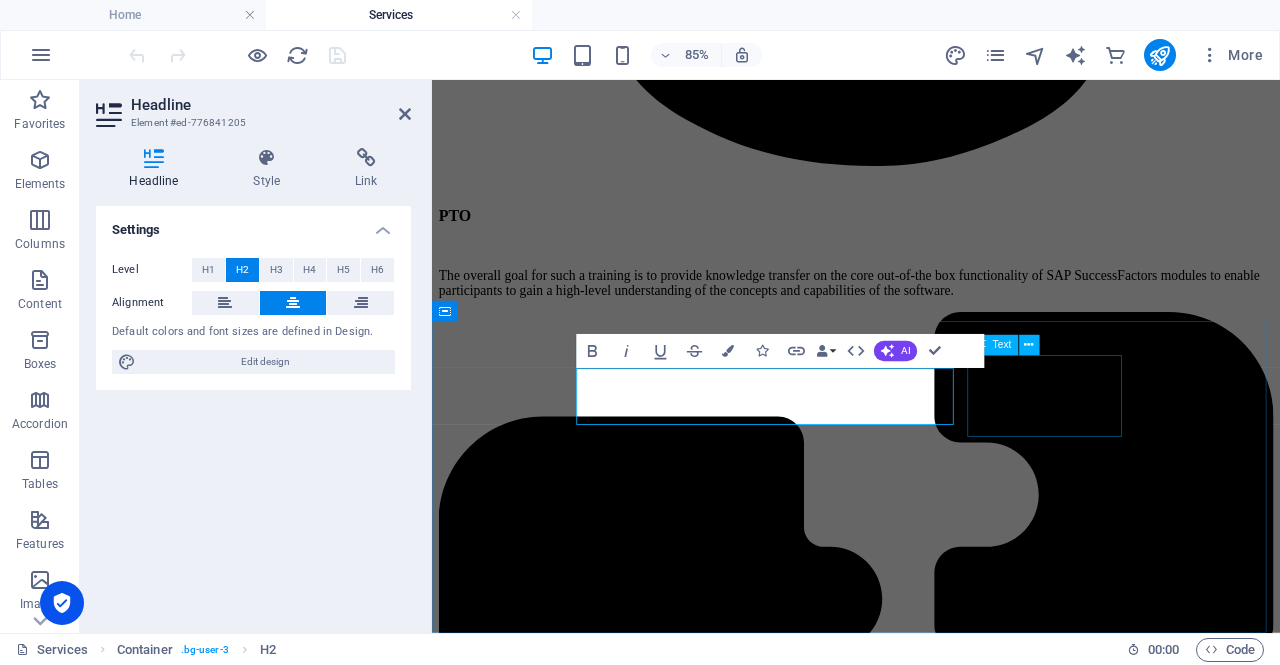 click on "Services" at bounding box center [931, 4086] 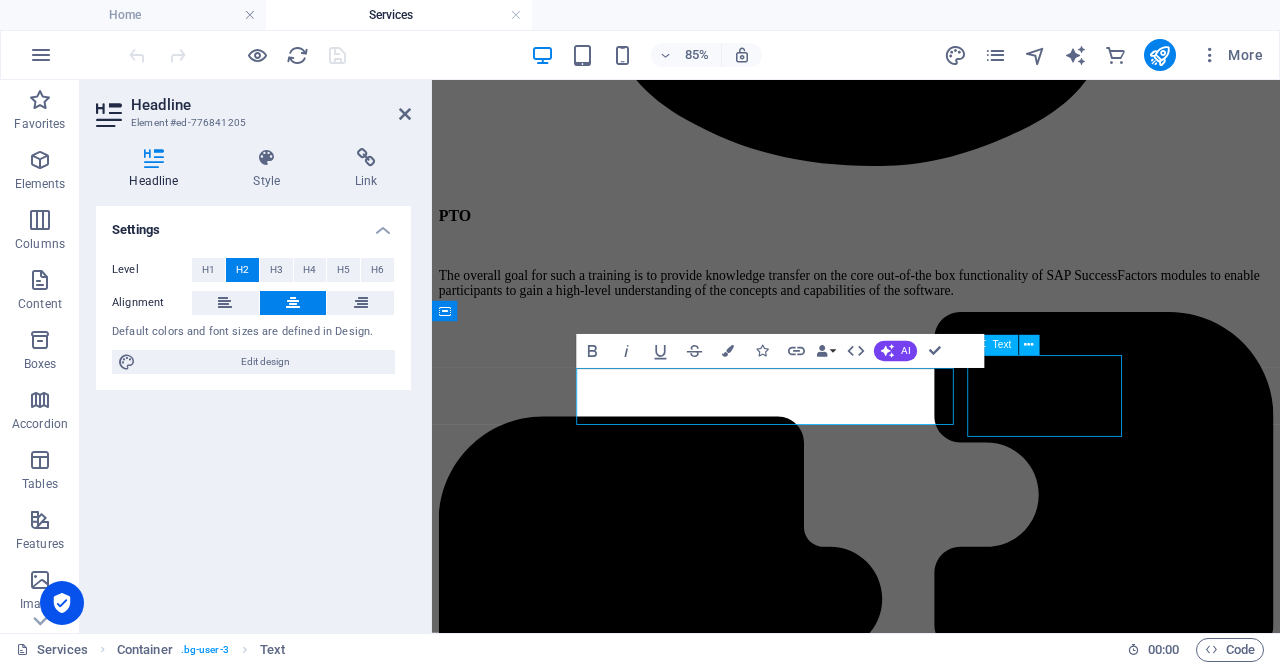 click on "Services" at bounding box center (931, 4086) 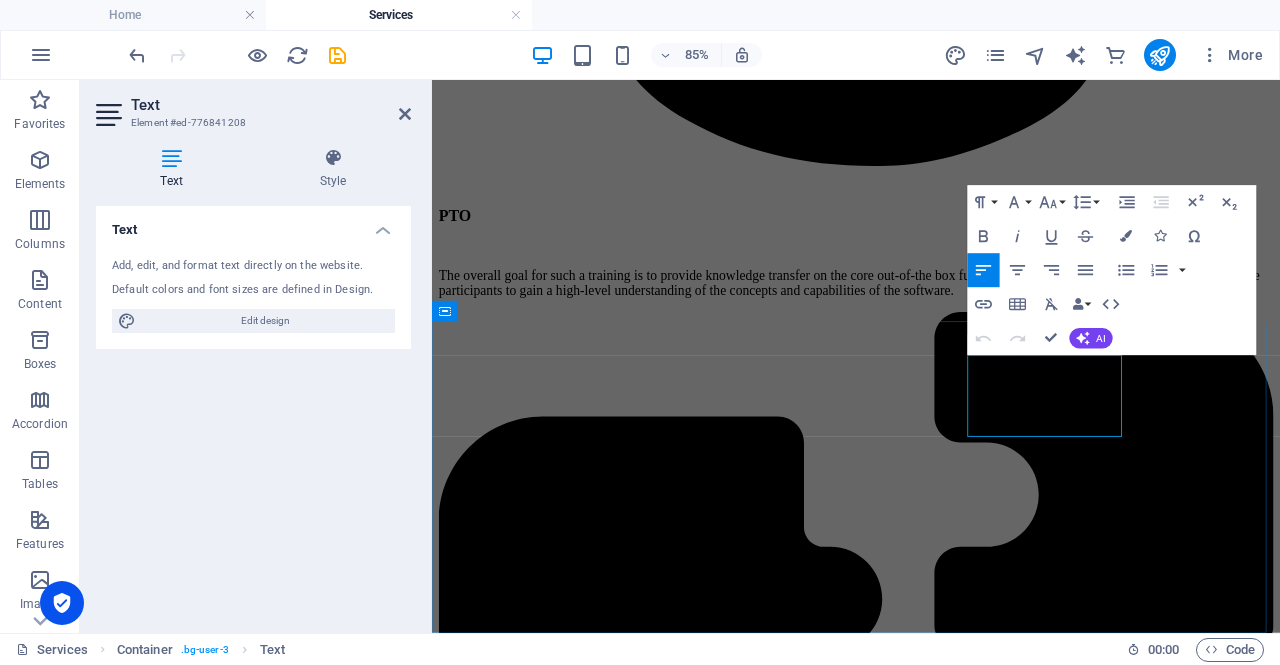 type 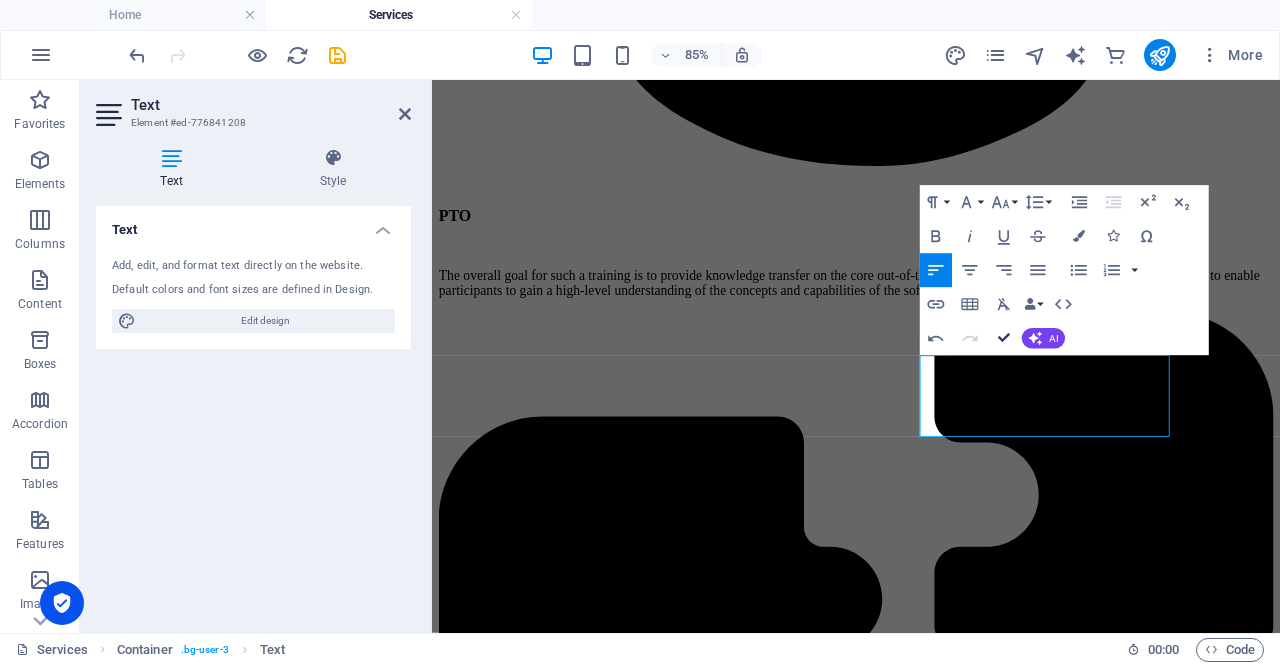 scroll, scrollTop: 2114, scrollLeft: 0, axis: vertical 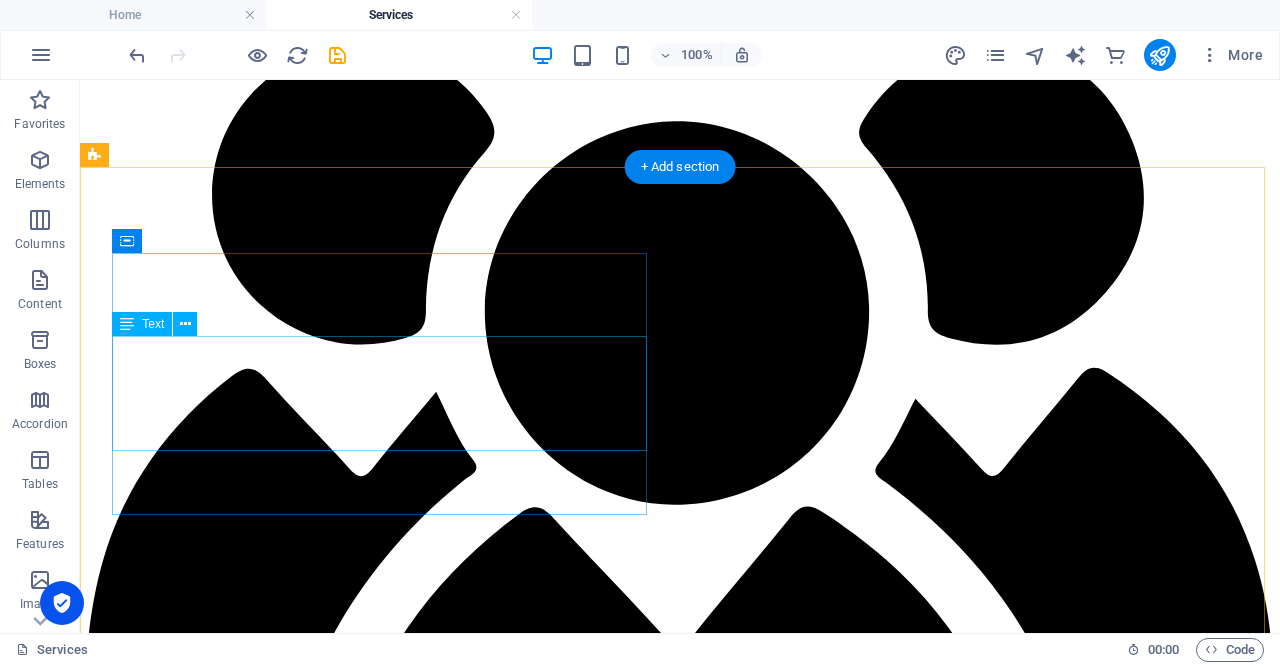 click on "Complementing my classroom training programs, I develop engaging online courses that facilitate self-paced learning, providing flexibility and accessibility for learners with varying schedules and preferences." at bounding box center [680, 5094] 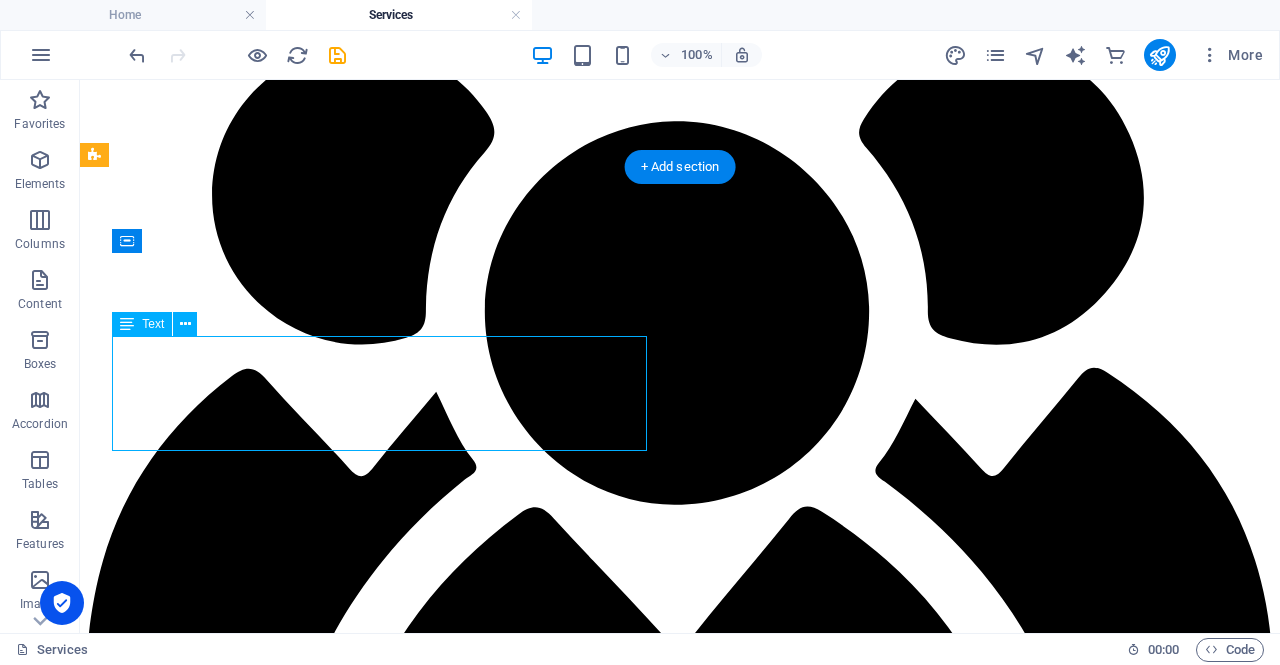 click on "Complementing my classroom training programs, I develop engaging online courses that facilitate self-paced learning, providing flexibility and accessibility for learners with varying schedules and preferences." at bounding box center (680, 5094) 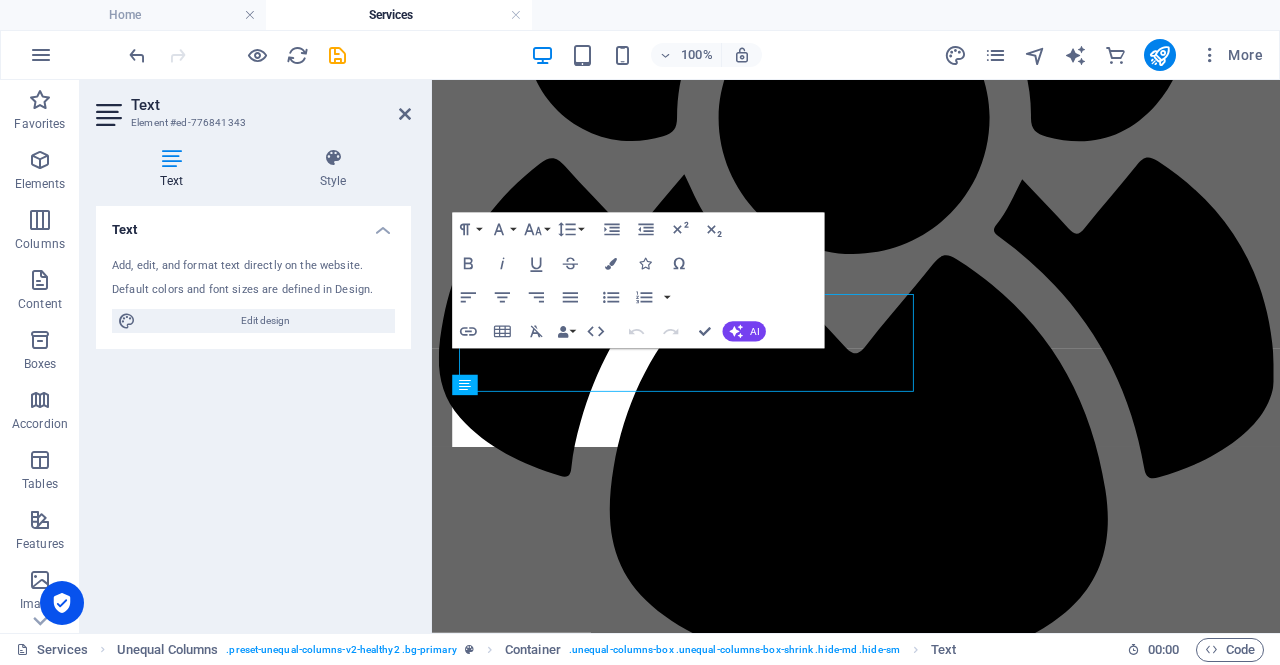 scroll, scrollTop: 1558, scrollLeft: 0, axis: vertical 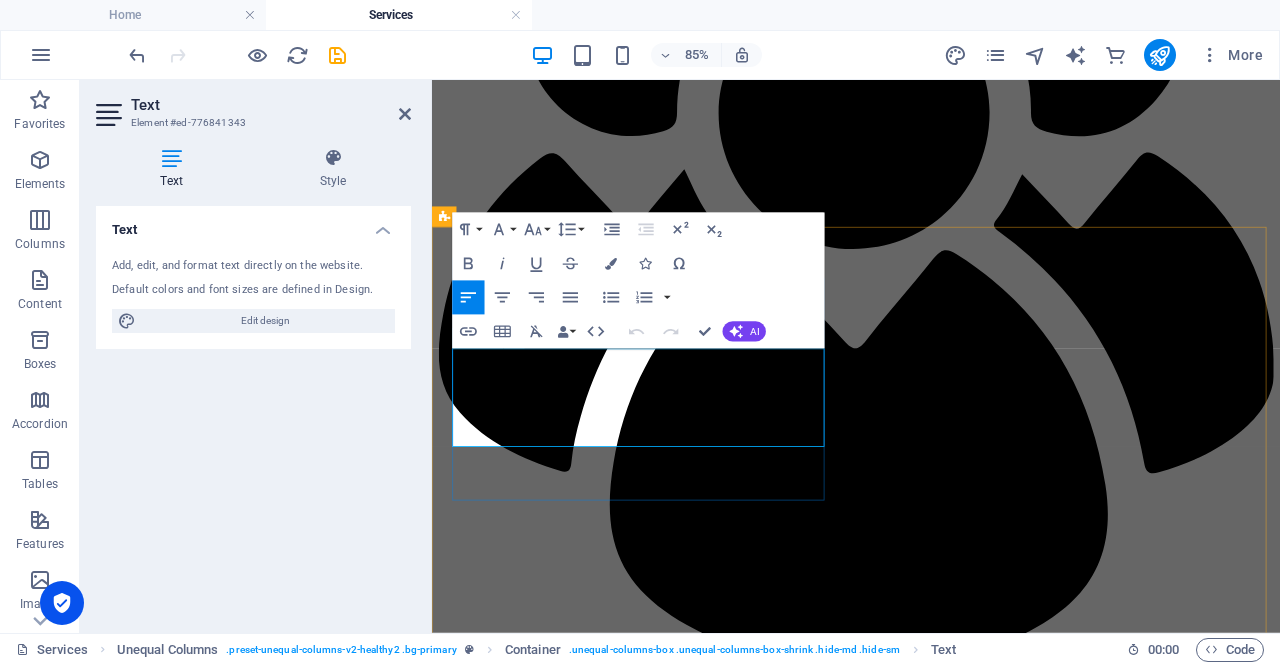 click on "Complementing my classroom training programs, I develop engaging online courses that facilitate self-paced learning, providing flexibility and accessibility for learners with varying schedules and preferences." at bounding box center [924, 4198] 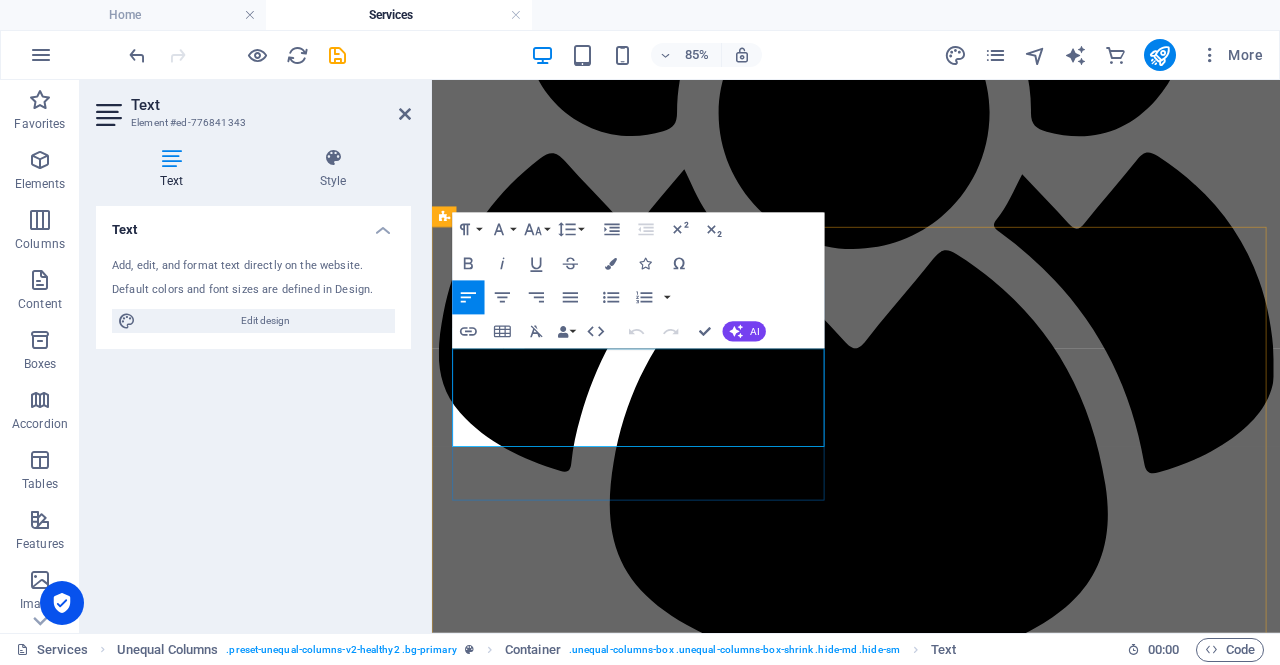 copy on "Complementing my classroom training programs, I develop engaging online courses that facilitate self-paced learning, providing flexibility and accessibility for learners with varying schedules and preferences." 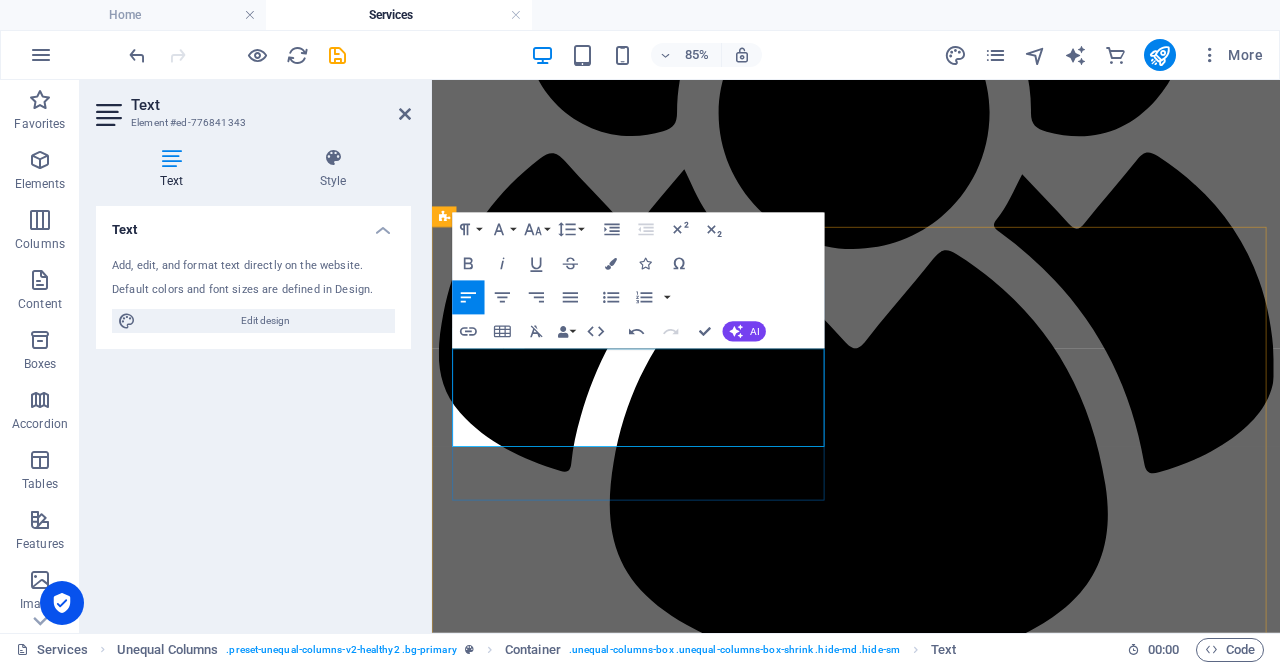 click on "In addition to delivering classroom training programs, I develop engaging online courses that facilitate self-paced learning, providing flexibility and accessibility for learners with varying schedules and preferences." at bounding box center (924, 4198) 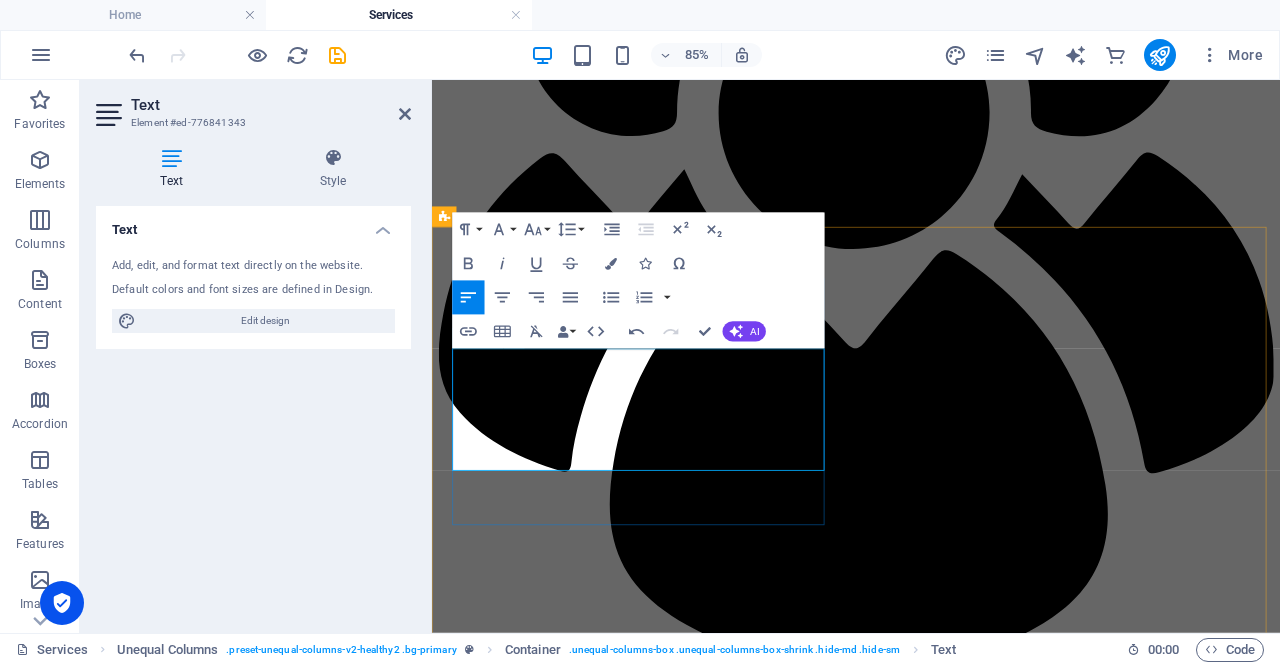 click on "In addition to delivering classroom training programs, I also  develop engaging online courses that facilitate self-paced learning, providing flexibility and accessibility for learners with varying schedules and preferences." at bounding box center (931, 4199) 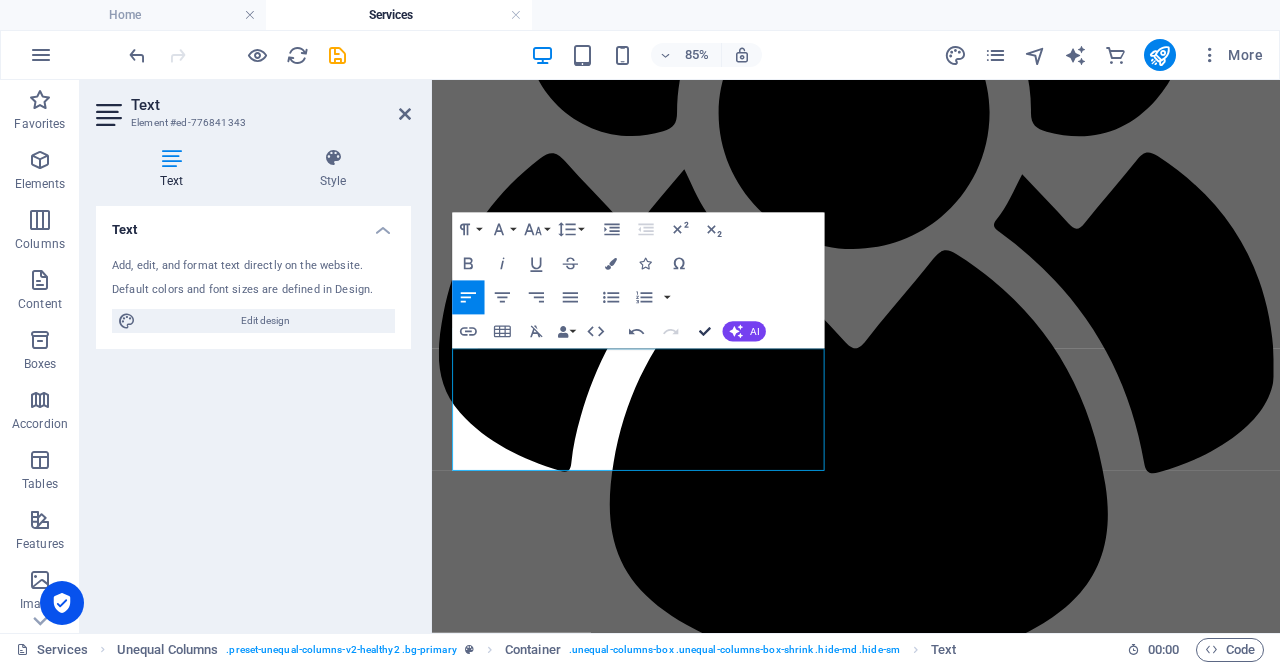 scroll, scrollTop: 1492, scrollLeft: 0, axis: vertical 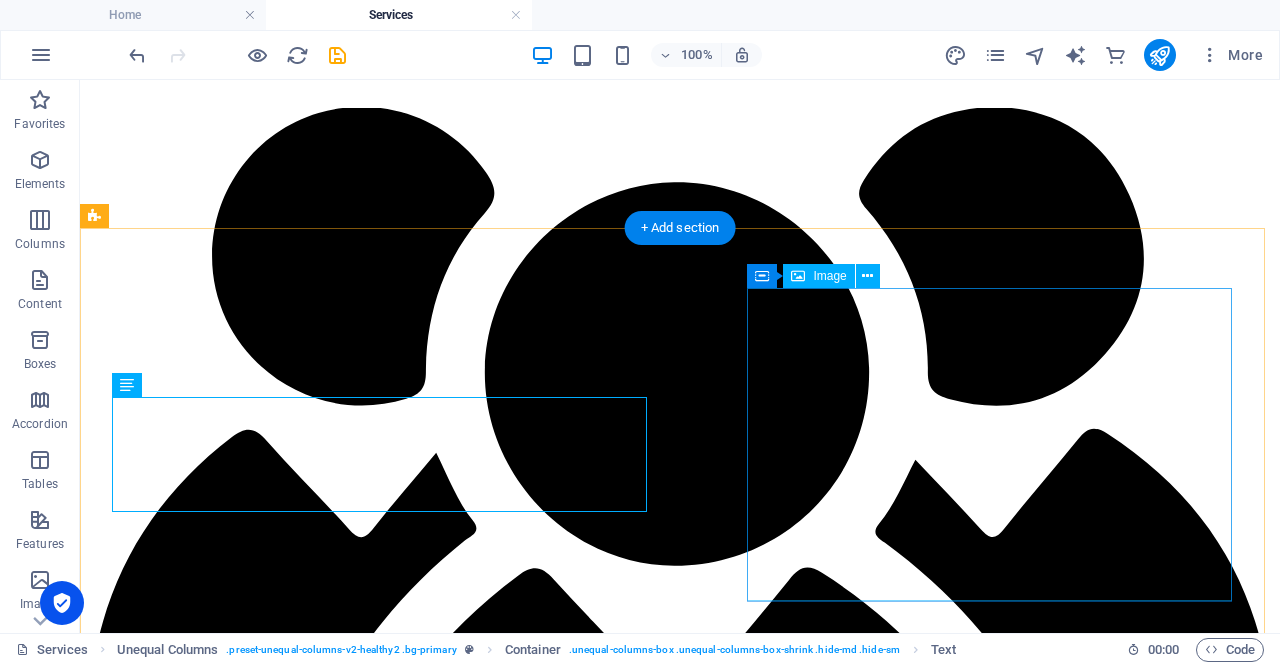 click at bounding box center (680, 4668) 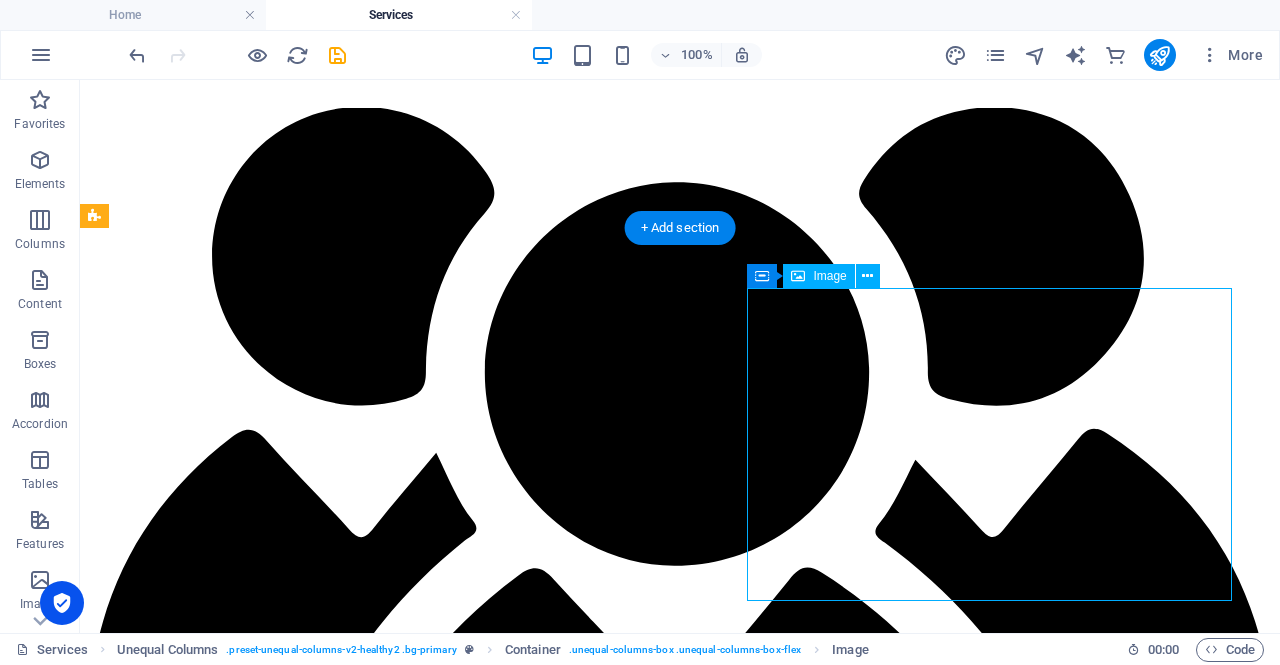 click at bounding box center [680, 4668] 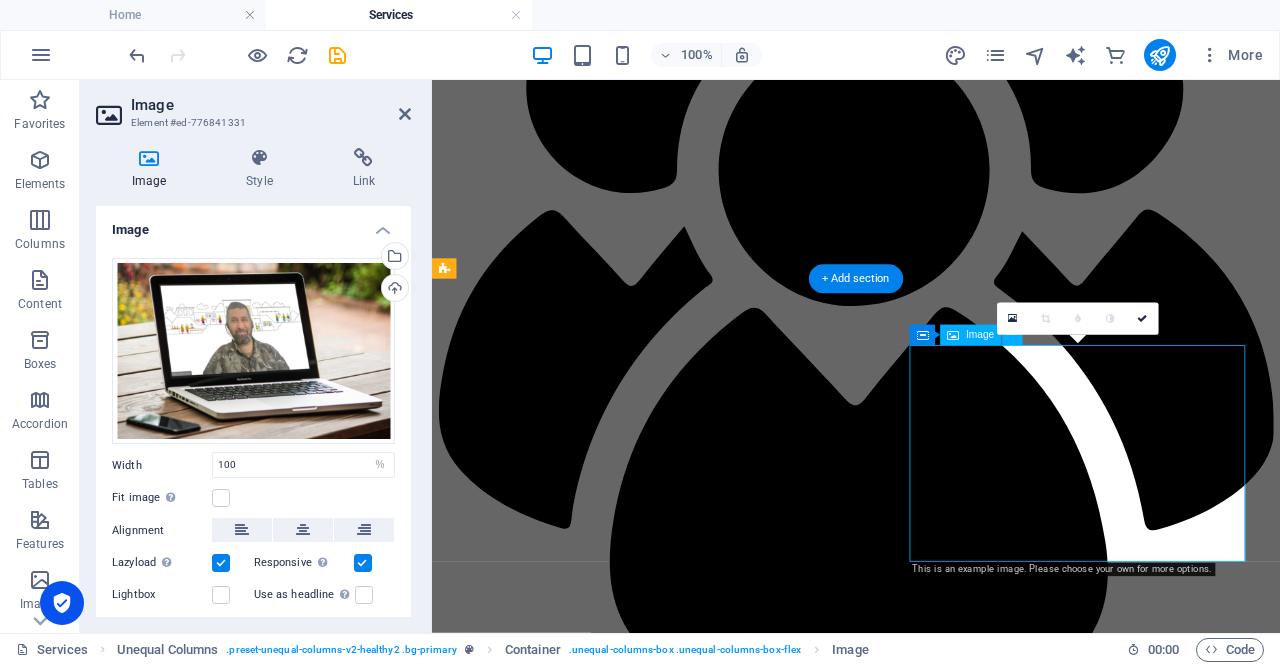 scroll, scrollTop: 1497, scrollLeft: 0, axis: vertical 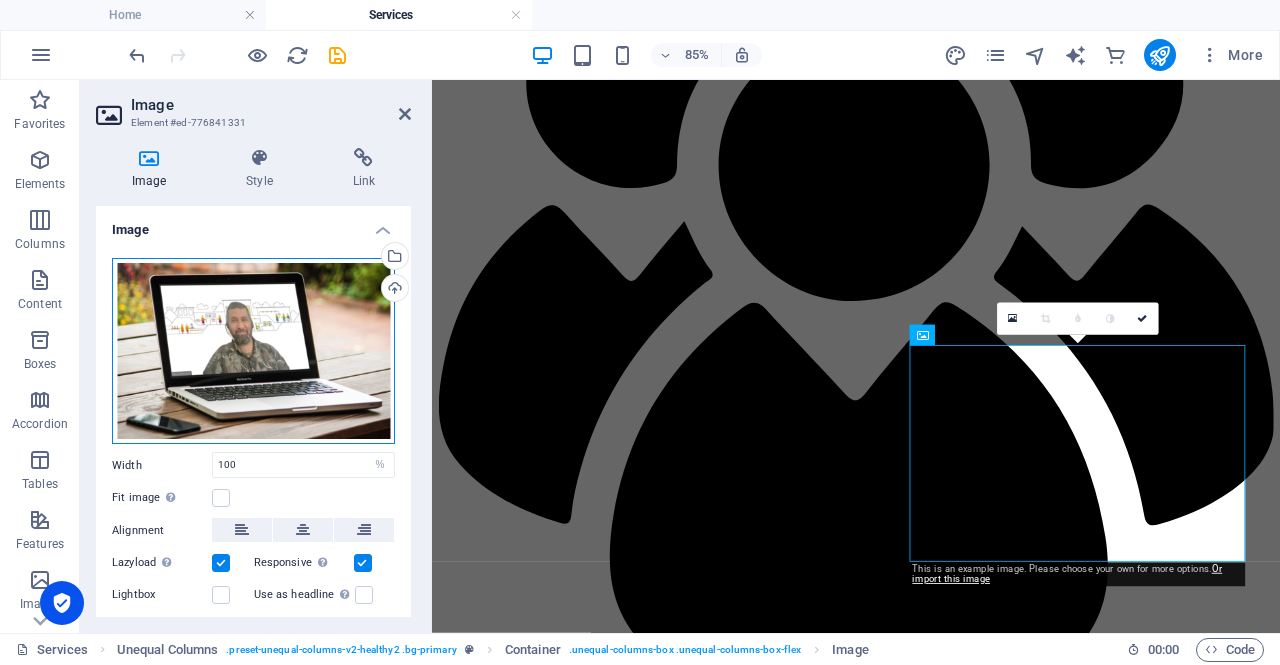 click on "Drag files here, click to choose files or select files from Files or our free stock photos & videos" at bounding box center [253, 351] 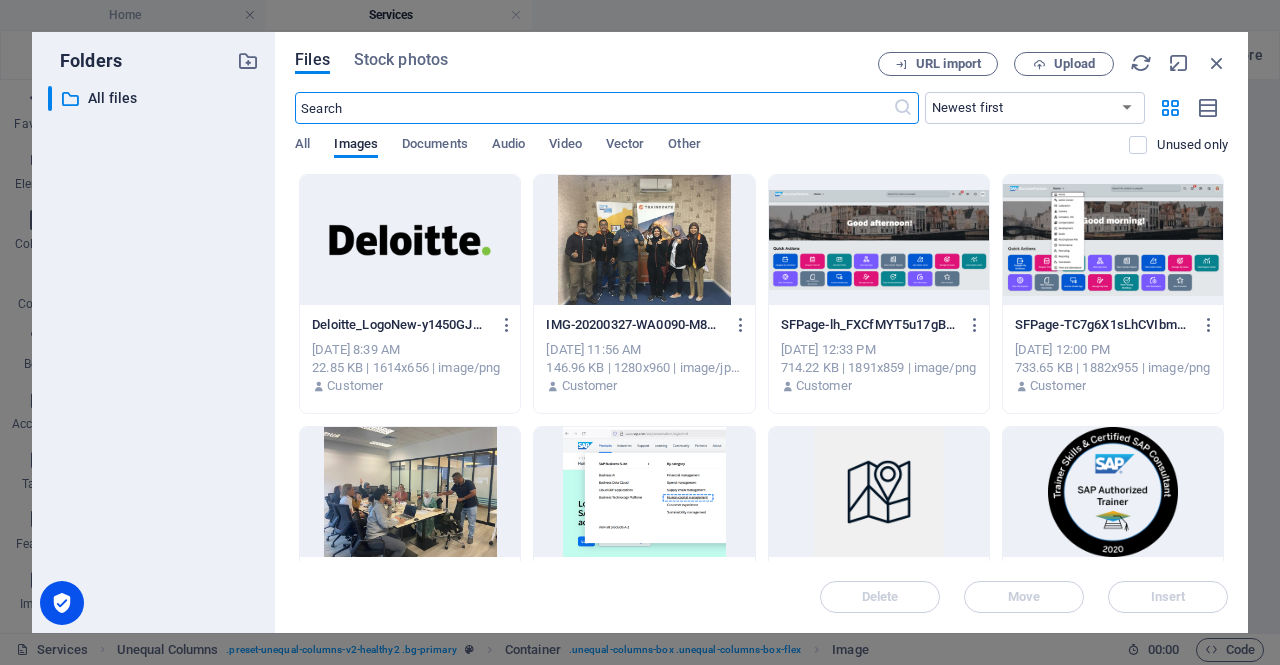 scroll, scrollTop: 1196, scrollLeft: 0, axis: vertical 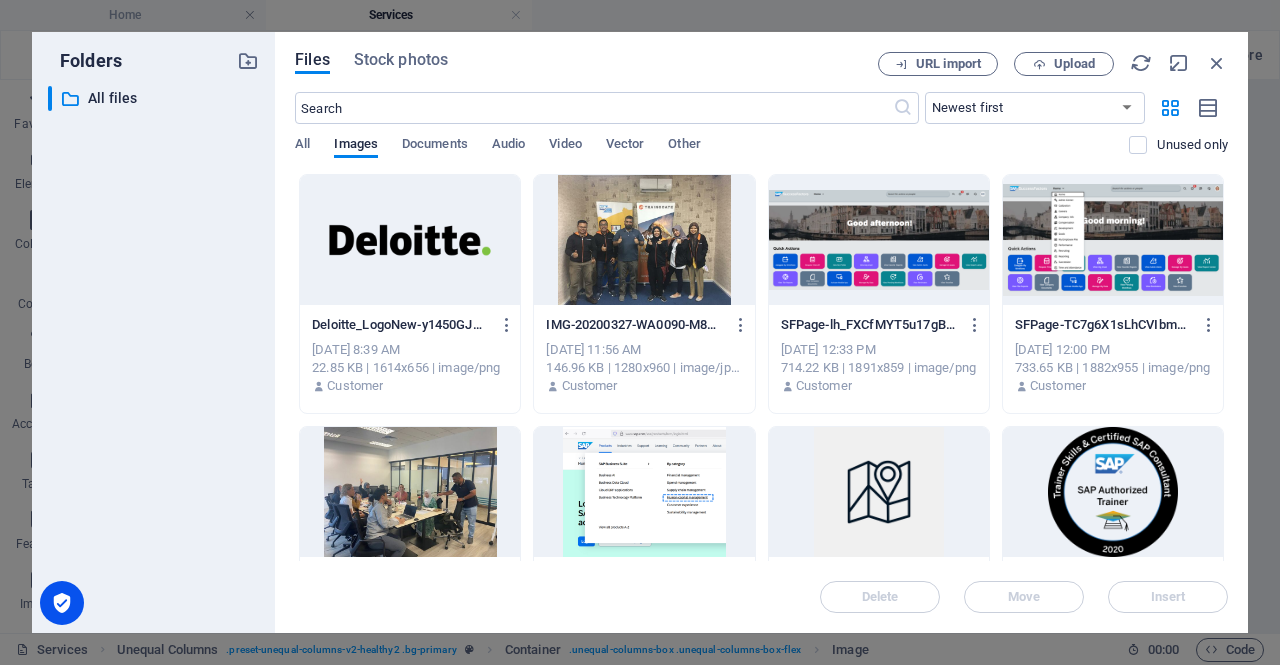 drag, startPoint x: 1223, startPoint y: 243, endPoint x: 1224, endPoint y: 279, distance: 36.013885 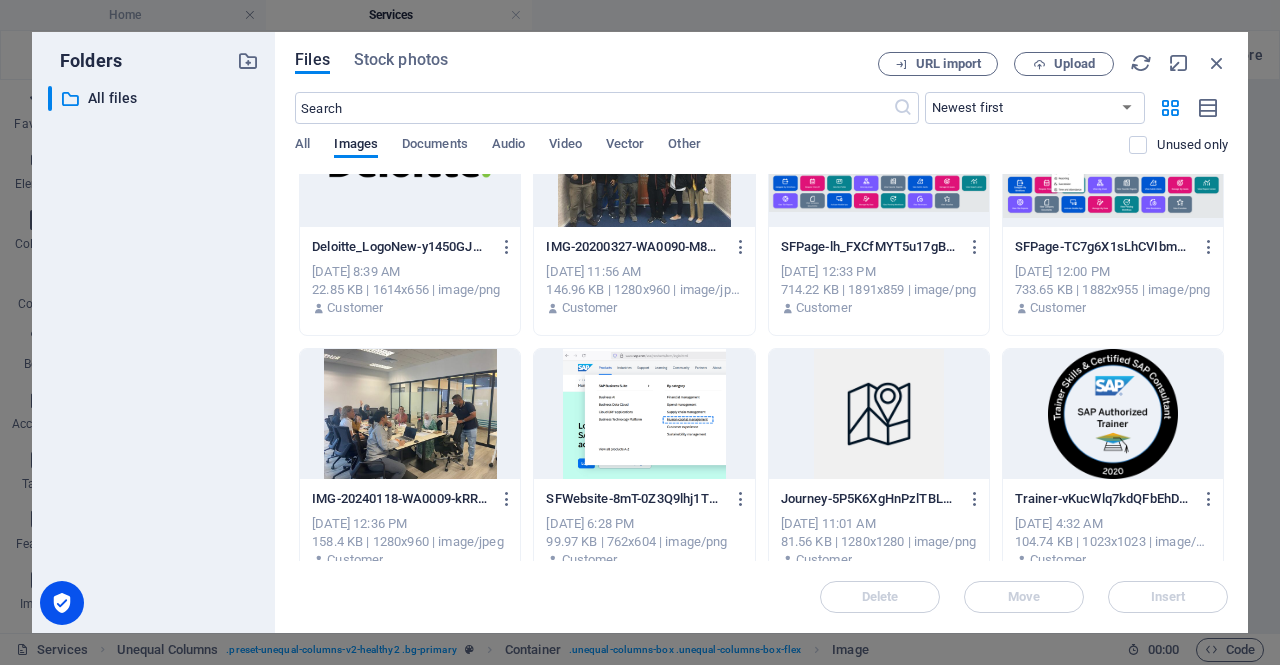 scroll, scrollTop: 0, scrollLeft: 0, axis: both 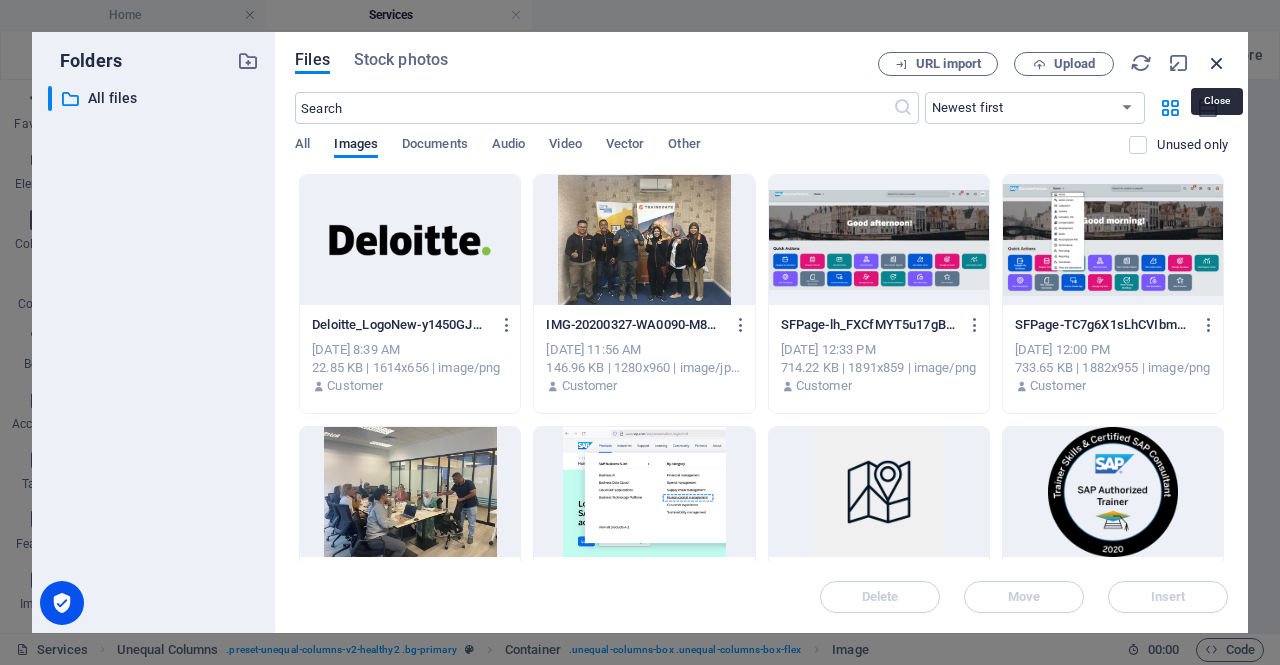 click at bounding box center [1217, 63] 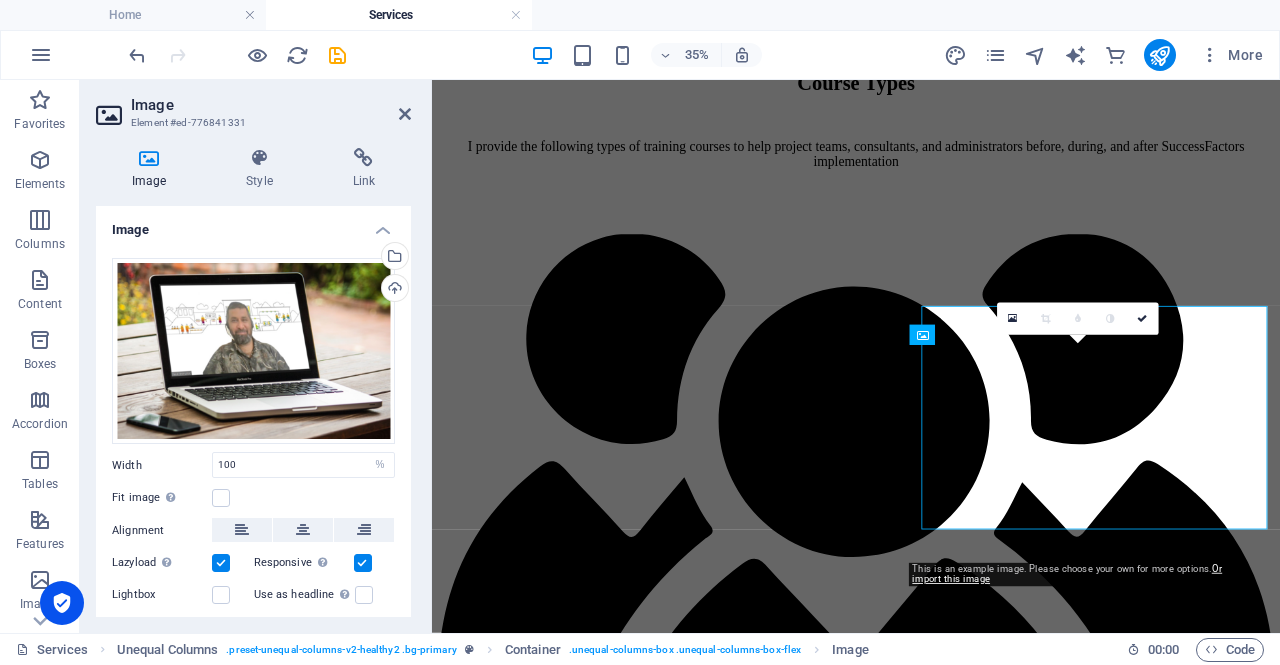 scroll, scrollTop: 1497, scrollLeft: 0, axis: vertical 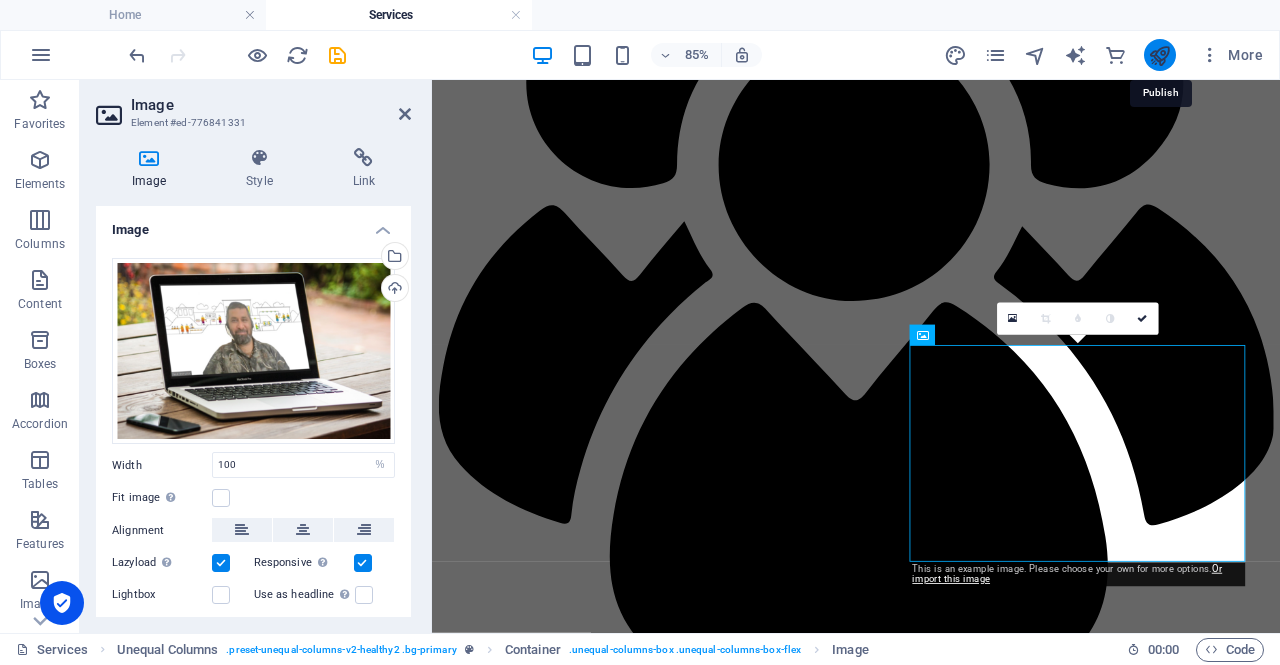click at bounding box center (1159, 55) 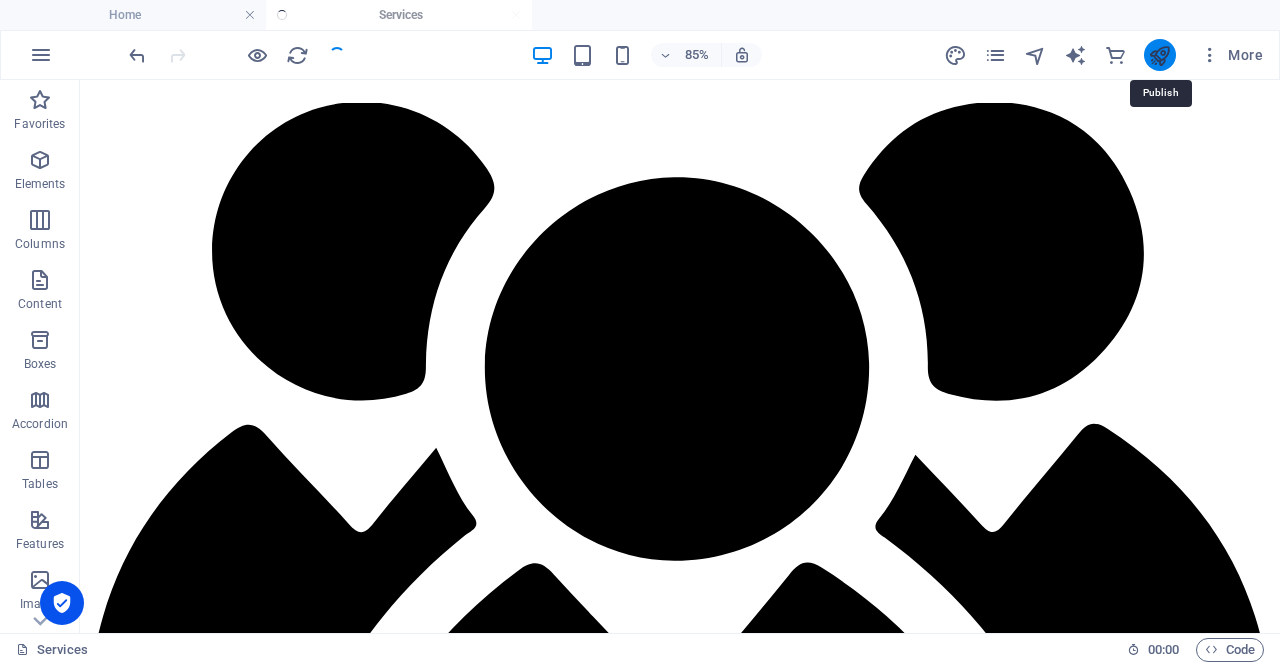 scroll, scrollTop: 1492, scrollLeft: 0, axis: vertical 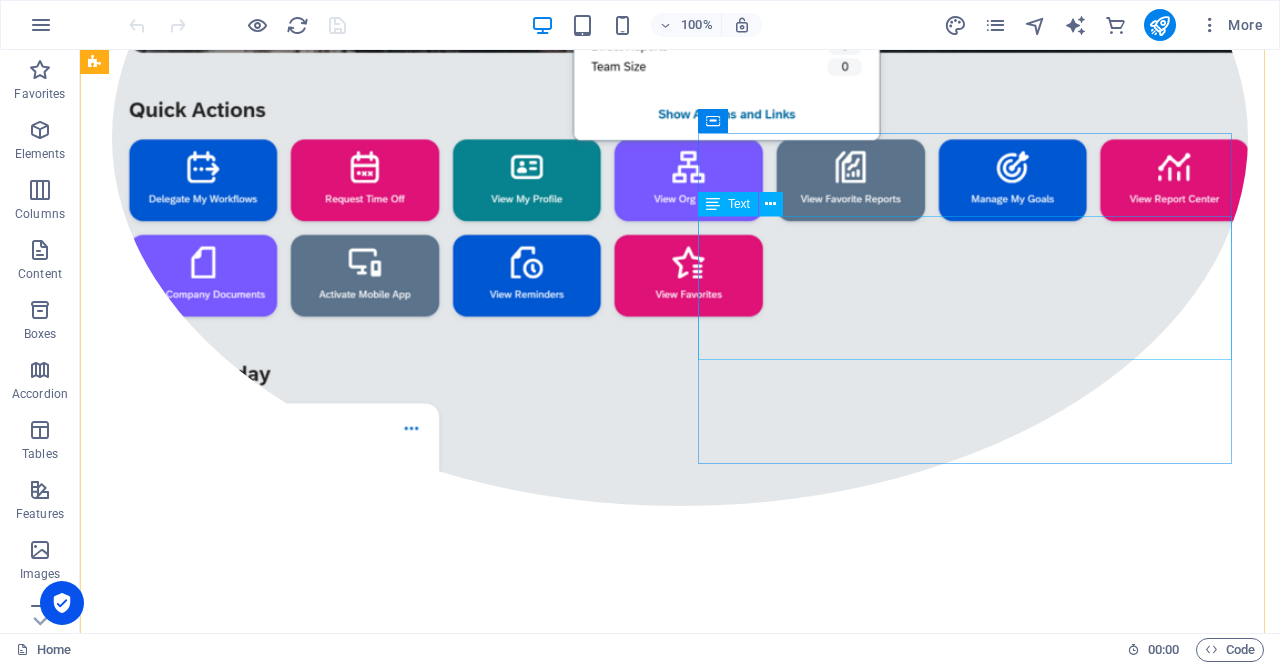 click on "I bring over 17 years of SAP HCM implementation and support experience to my current role as a SuccessFactors trainer. I partner with leading SAP Education Partners to deliver expert training globally, enabling organizations to unlock the full potential of their HRIS systems." at bounding box center (680, 2286) 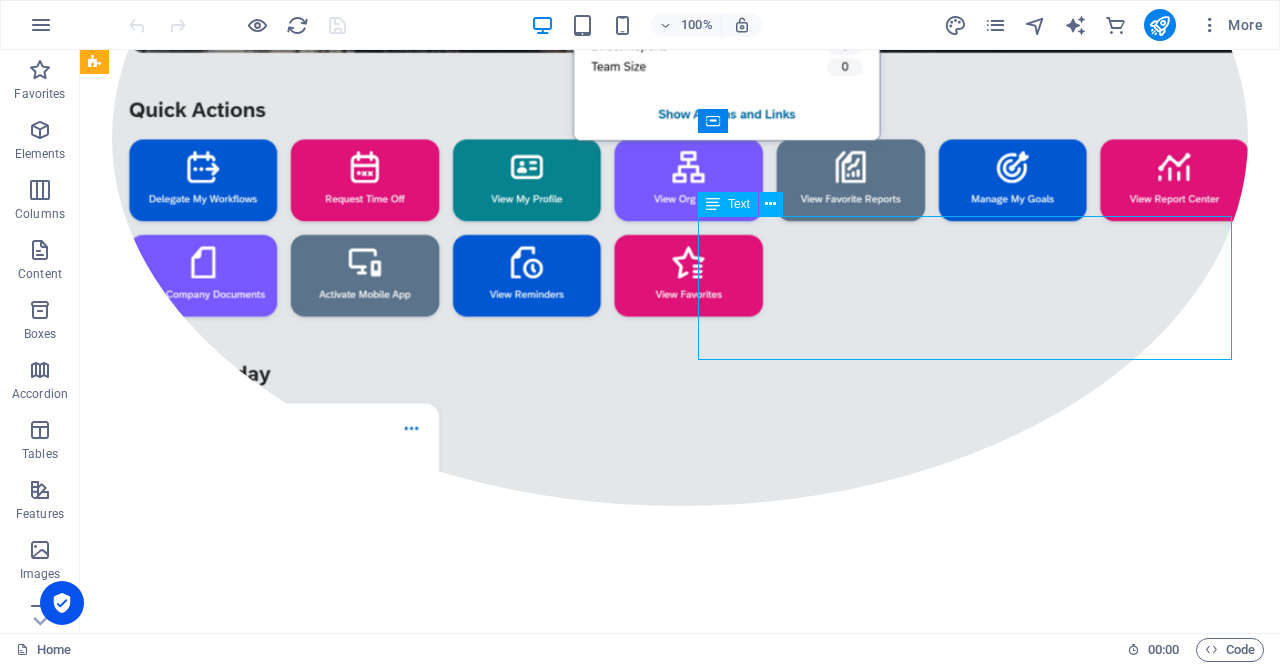 click on "I bring over 17 years of SAP HCM implementation and support experience to my current role as a SuccessFactors trainer. I partner with leading SAP Education Partners to deliver expert training globally, enabling organizations to unlock the full potential of their HRIS systems." at bounding box center [680, 2286] 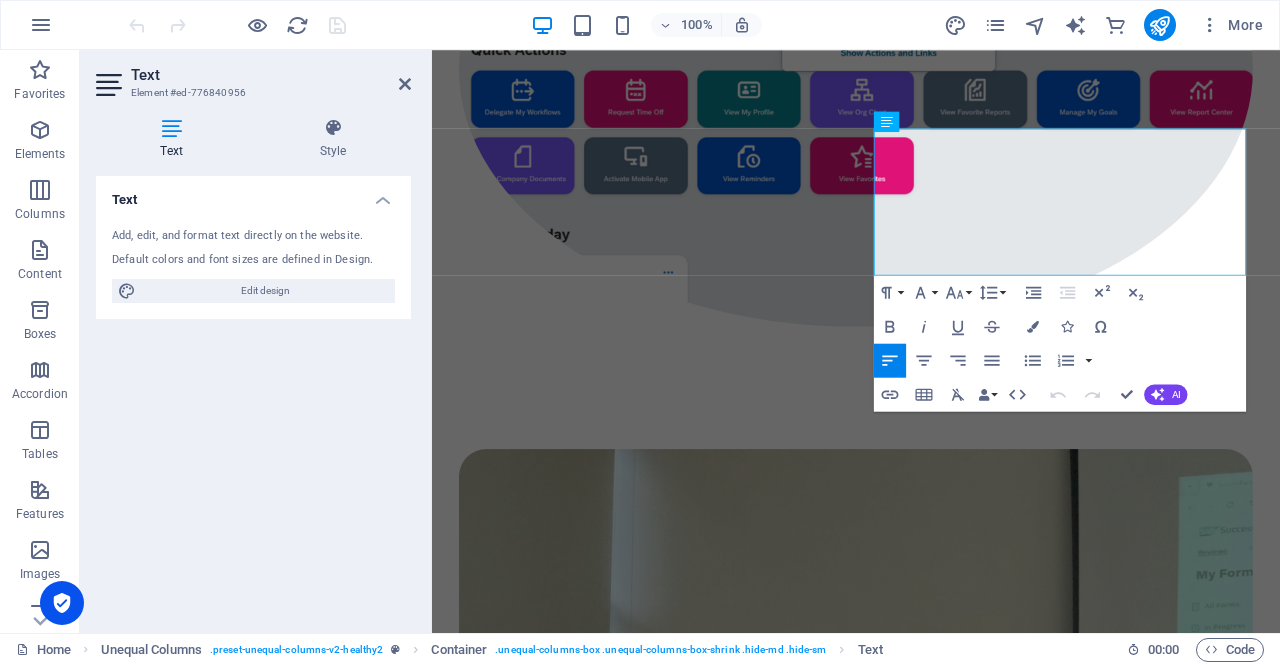 scroll, scrollTop: 710, scrollLeft: 0, axis: vertical 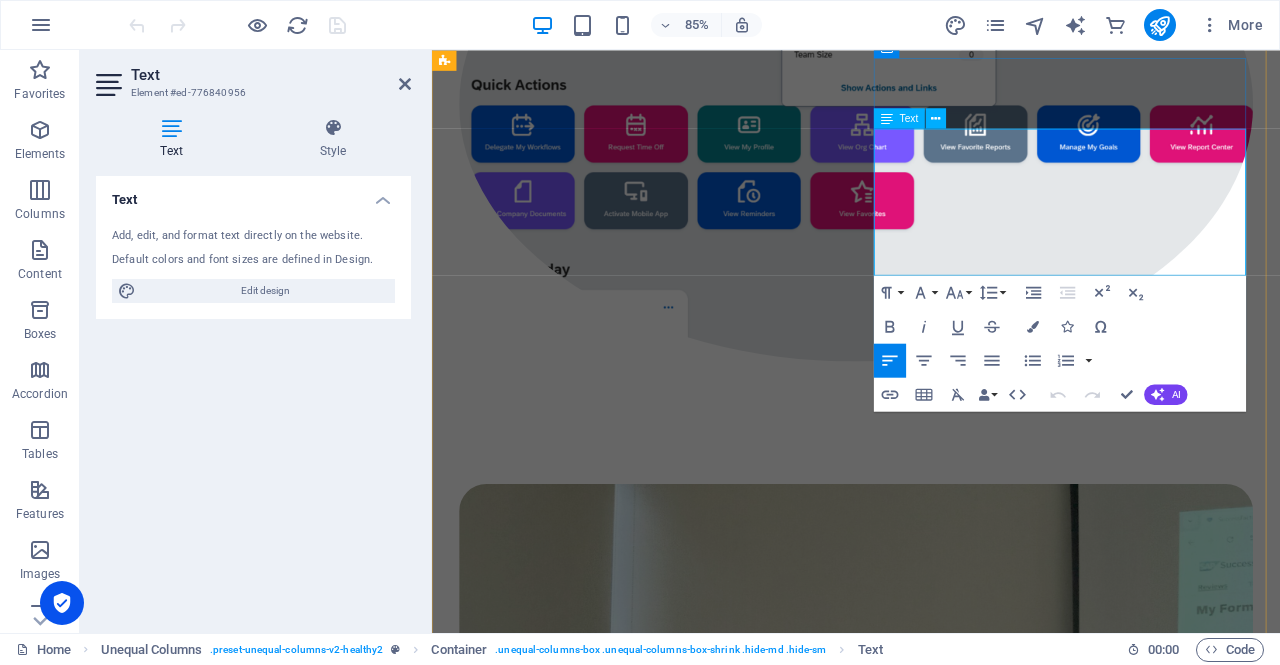 click on "I bring over 17 years of SAP HCM implementation and support experience to my current role as a SuccessFactors trainer. I partner with leading SAP Education Partners to deliver expert training globally, enabling organizations to unlock the full potential of their HRIS systems." at bounding box center (931, 1927) 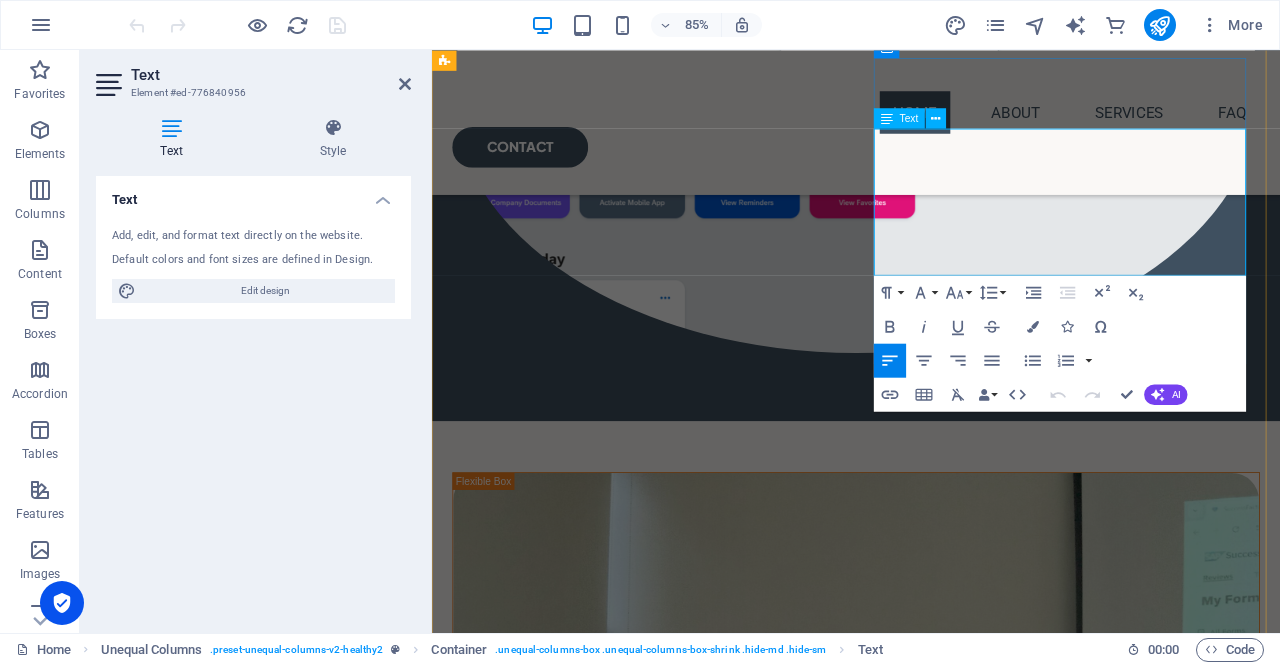 click on "I bring over 17 years of SAP HCM implementation and support experience to my current role as a SuccessFactors trainer. I partner with leading SAP Education Partners to deliver expert training globally, enabling organizations to unlock the full potential of their HRIS systems." at bounding box center (931, 1989) 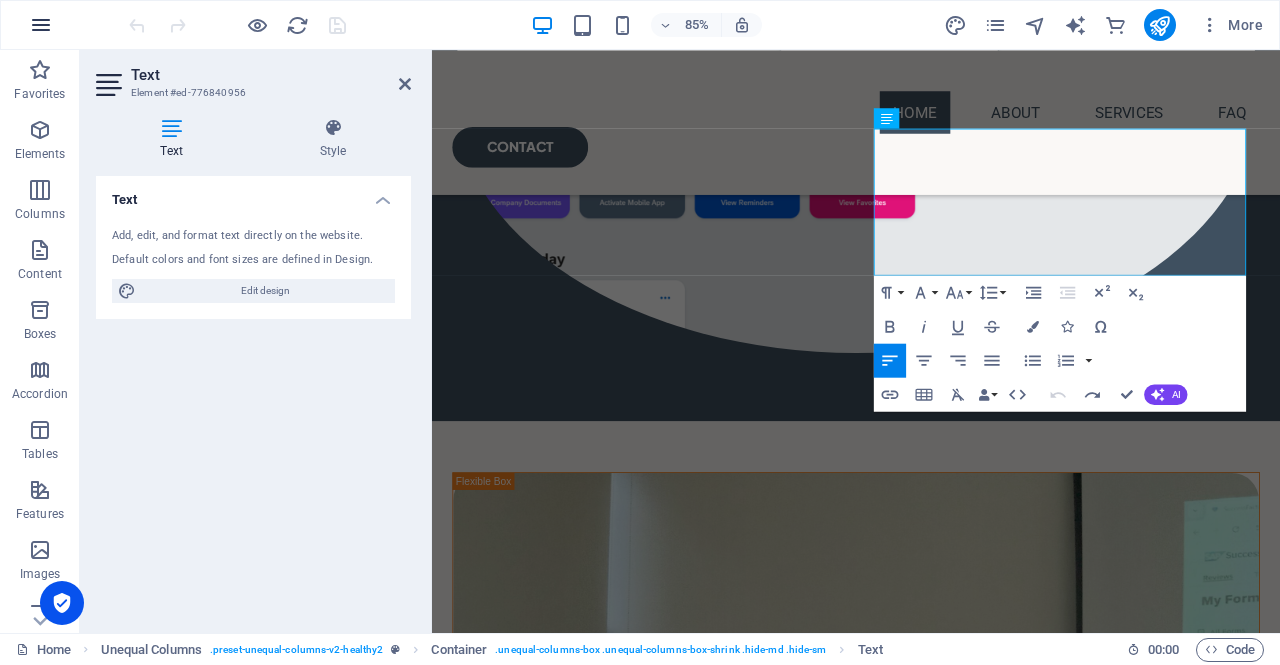 click at bounding box center [41, 25] 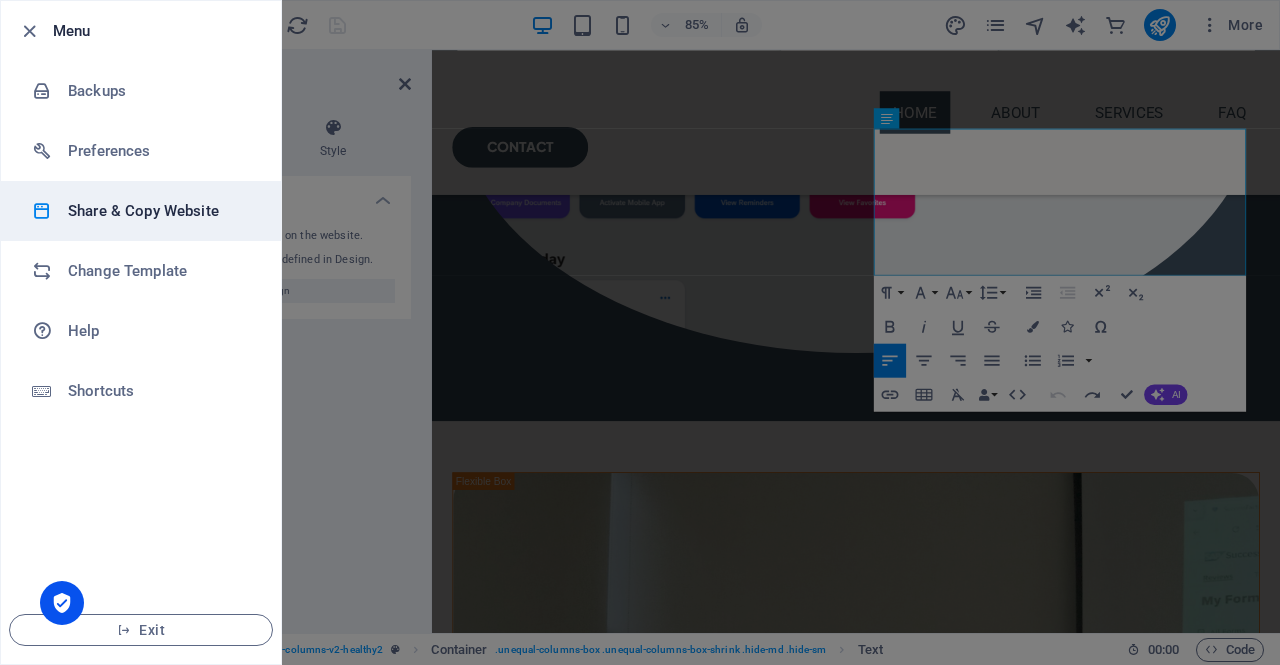 click on "Share & Copy Website" at bounding box center (160, 211) 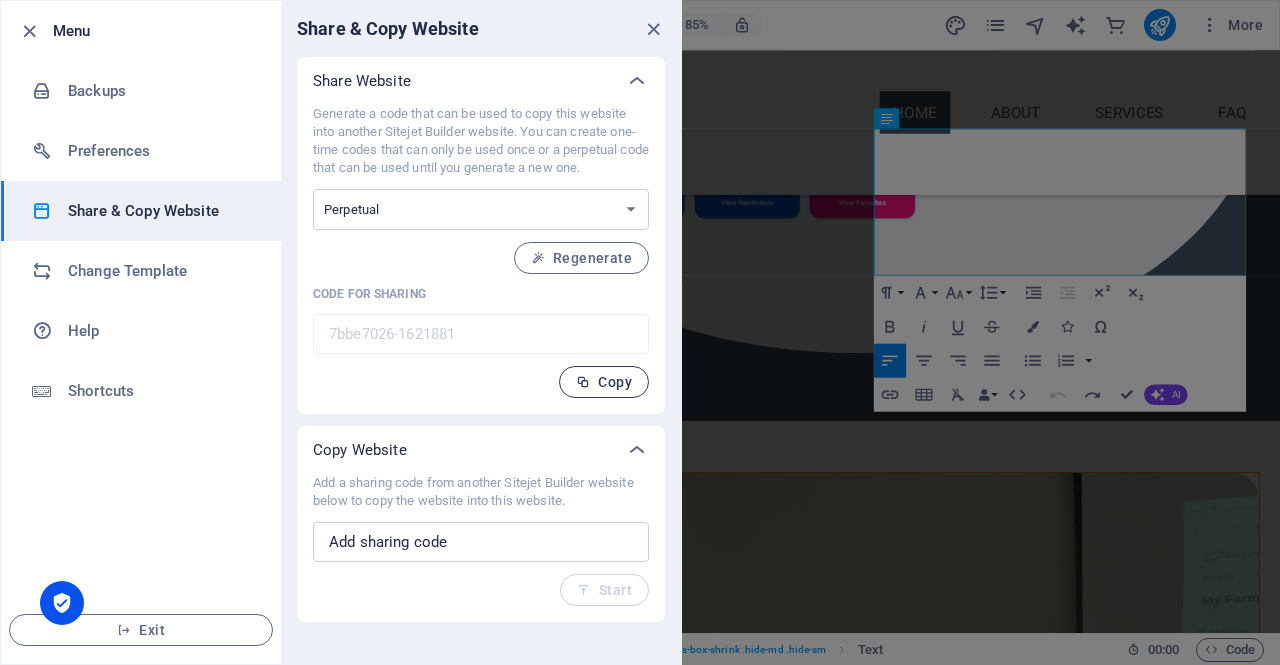click on "Copy" at bounding box center (604, 382) 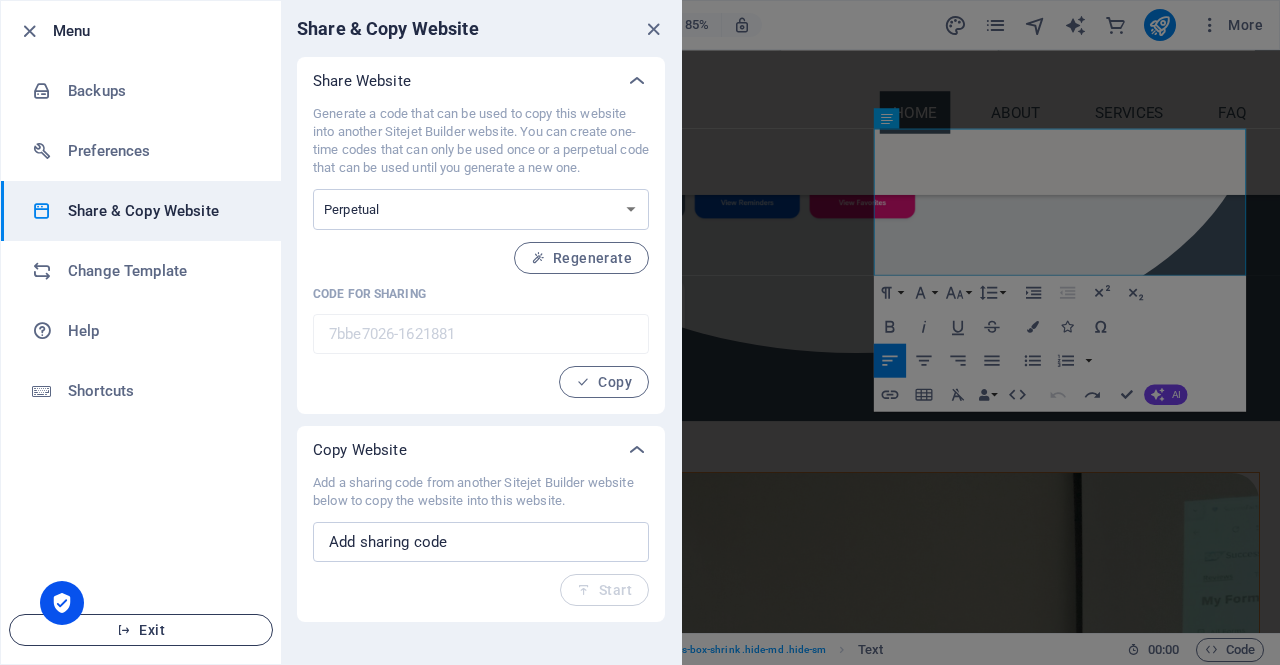 click on "Exit" at bounding box center (141, 630) 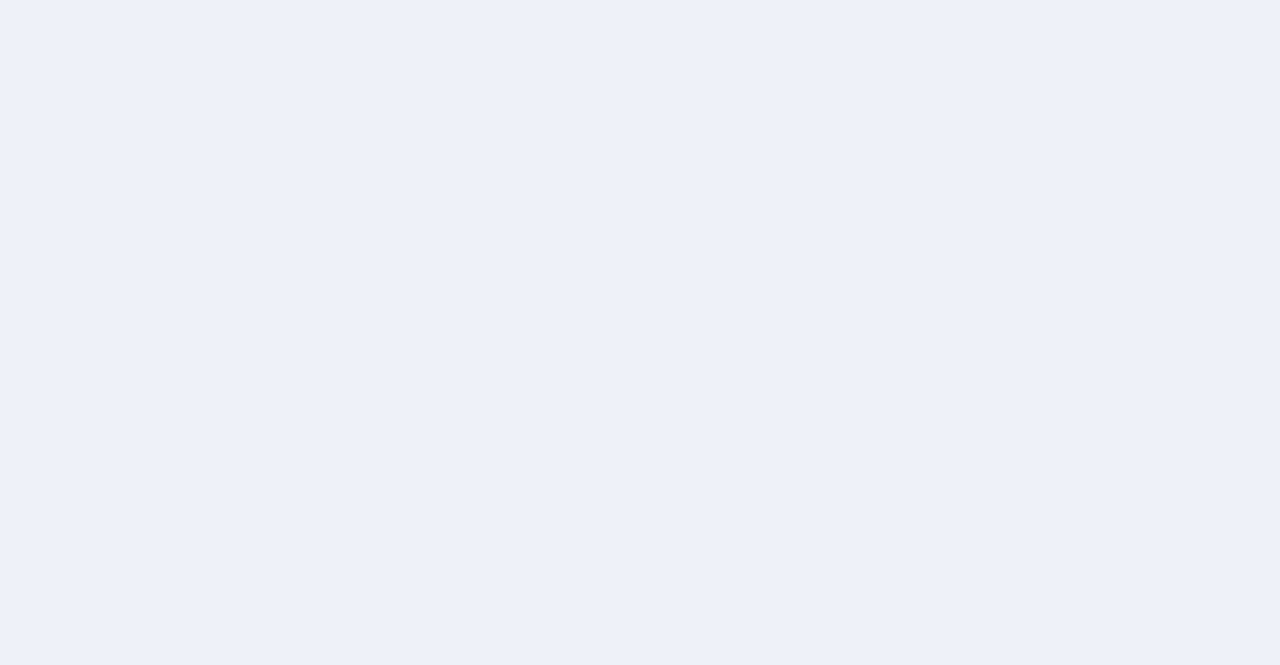 scroll, scrollTop: 0, scrollLeft: 0, axis: both 